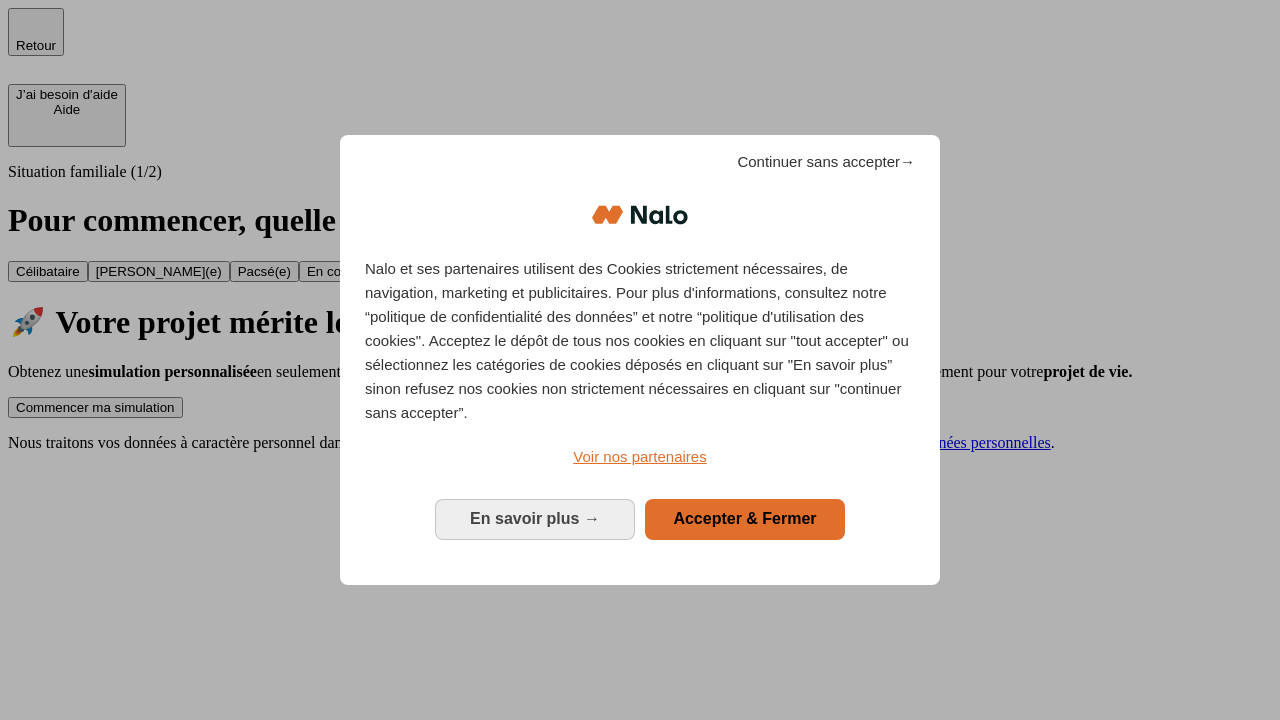 scroll, scrollTop: 0, scrollLeft: 0, axis: both 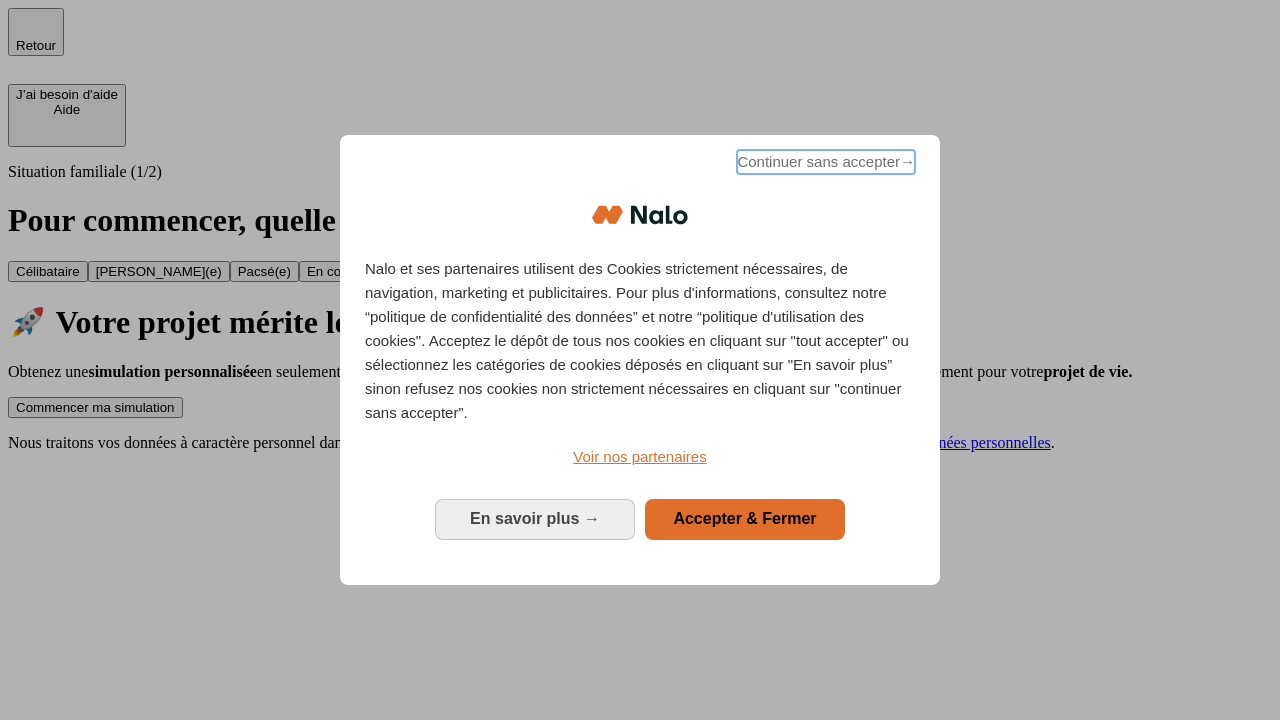 click on "Continuer sans accepter  →" at bounding box center [826, 162] 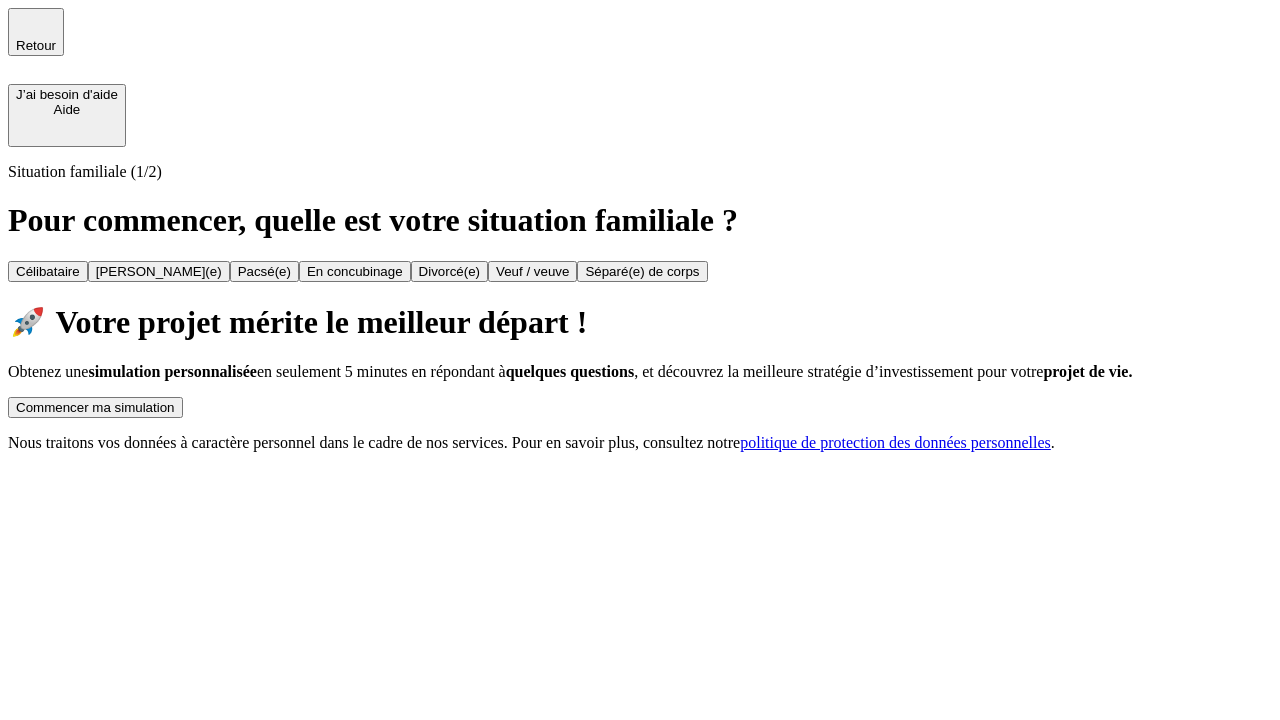 click on "Commencer ma simulation" at bounding box center [95, 407] 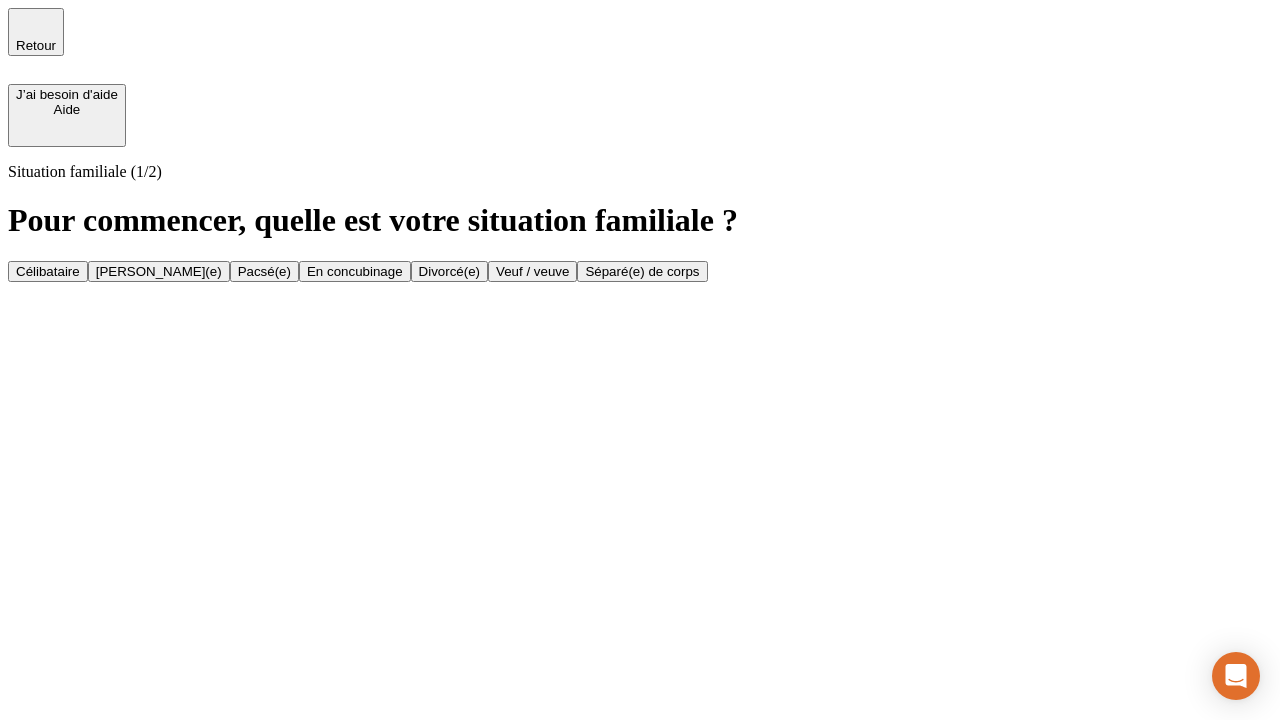 click on "Veuf / veuve" at bounding box center (532, 271) 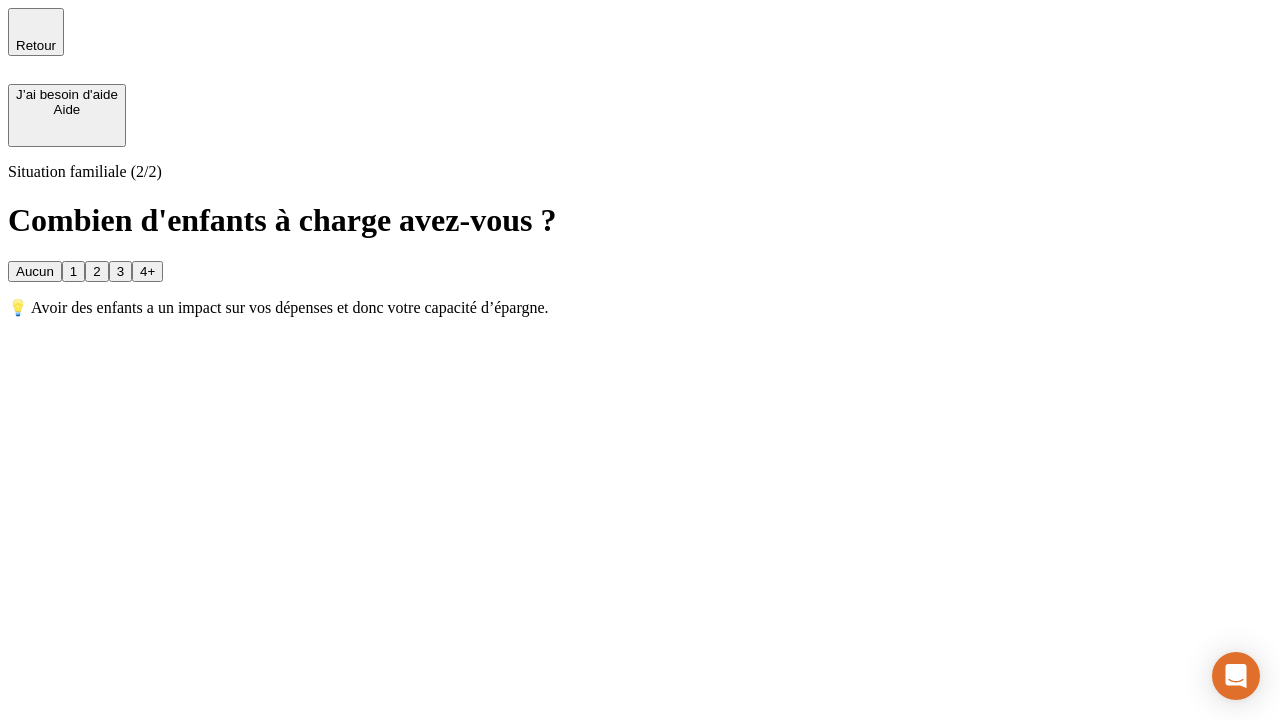 click on "Aucun" at bounding box center [35, 271] 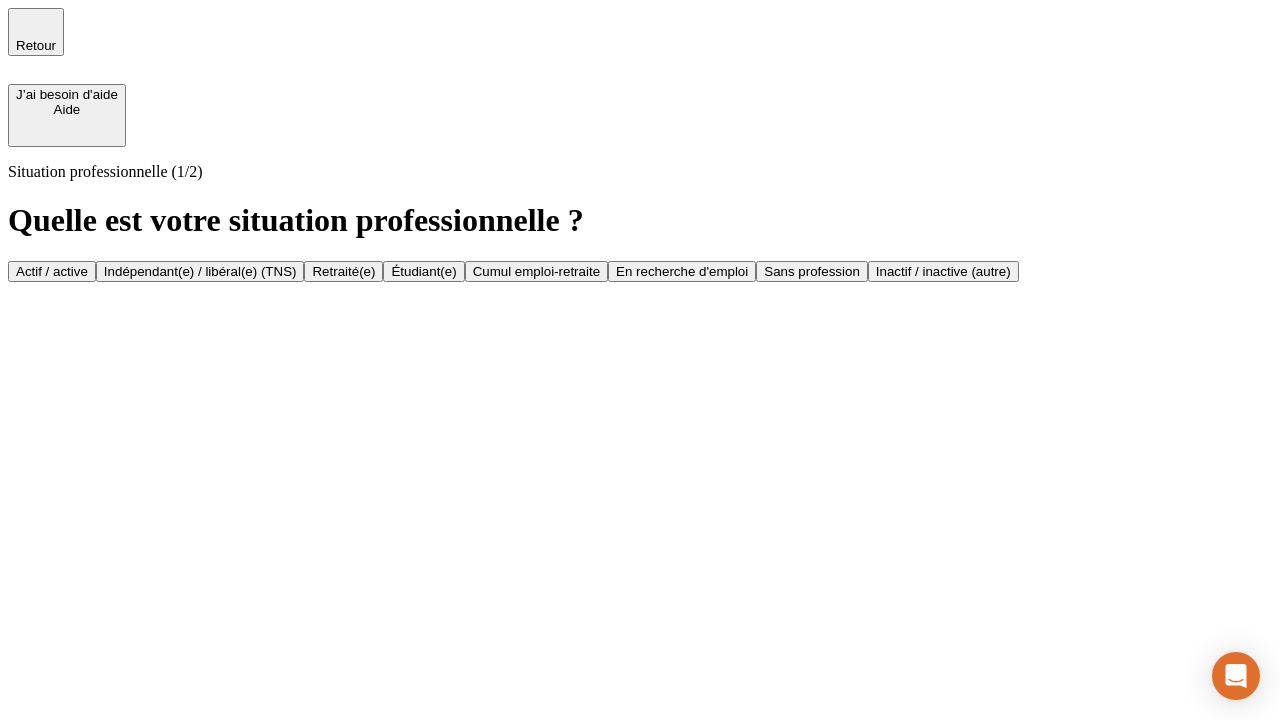 click on "Retraité(e)" at bounding box center (343, 271) 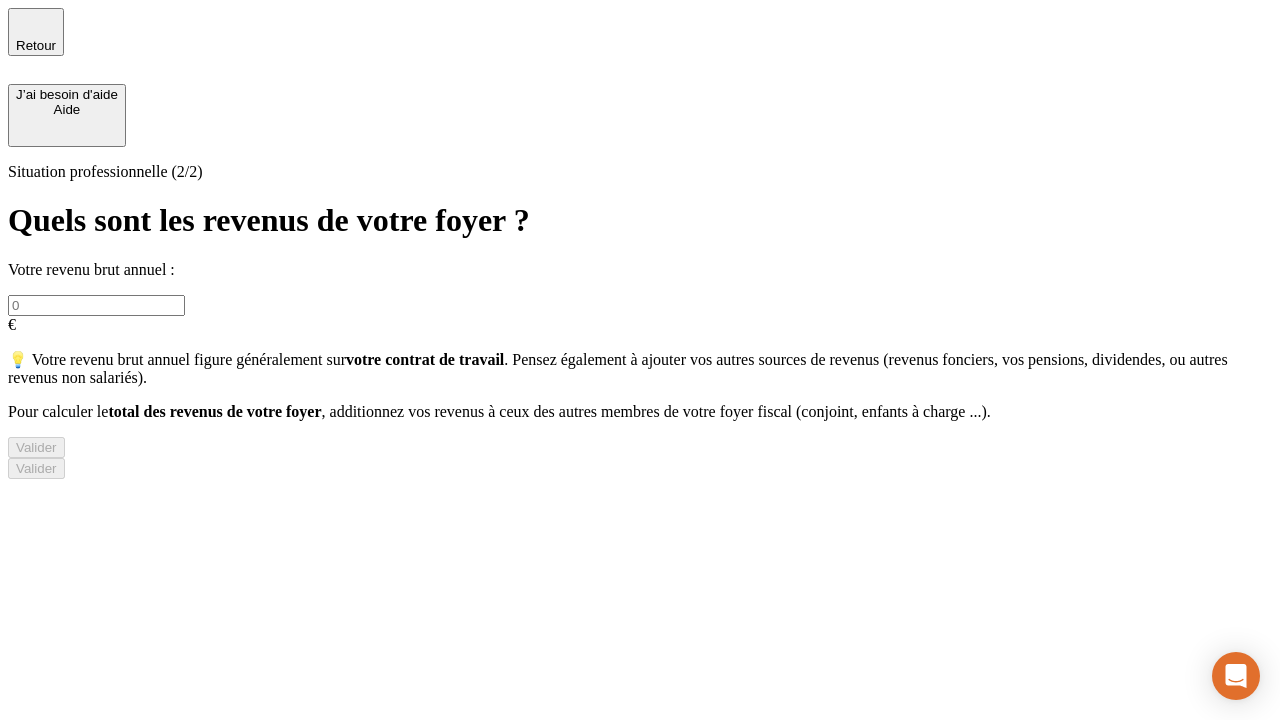 click at bounding box center [96, 305] 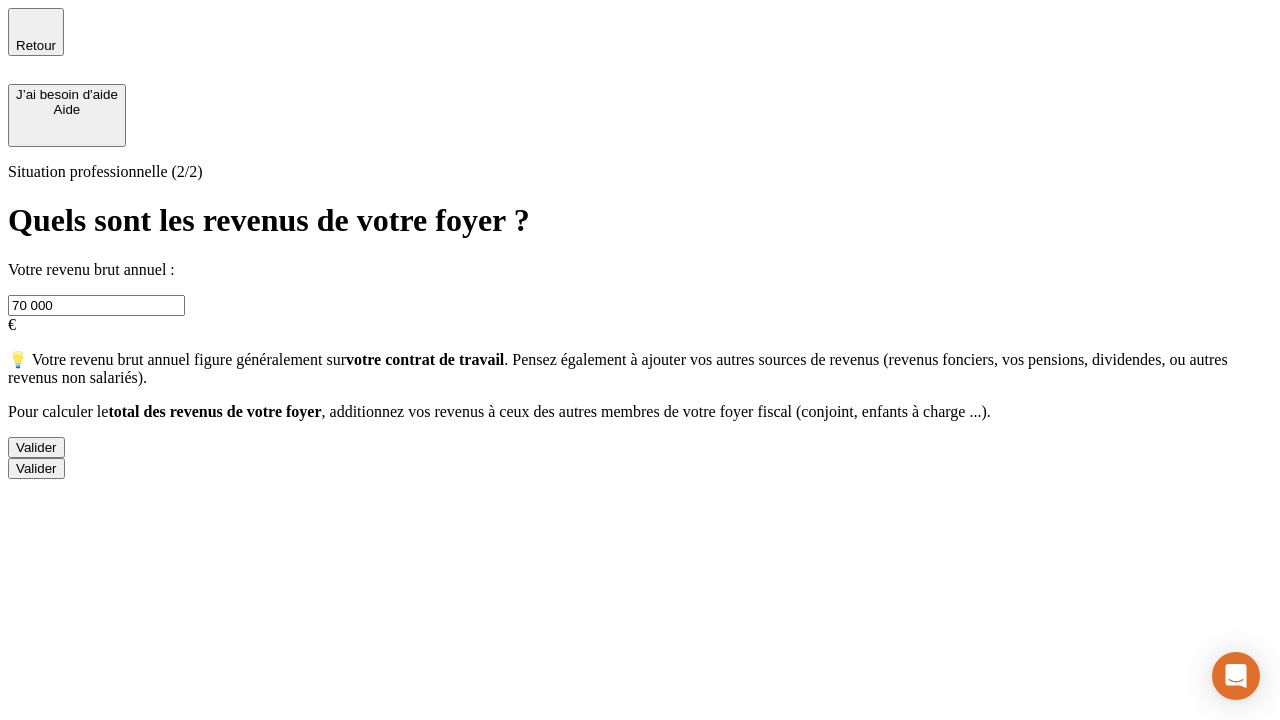 type on "70 000" 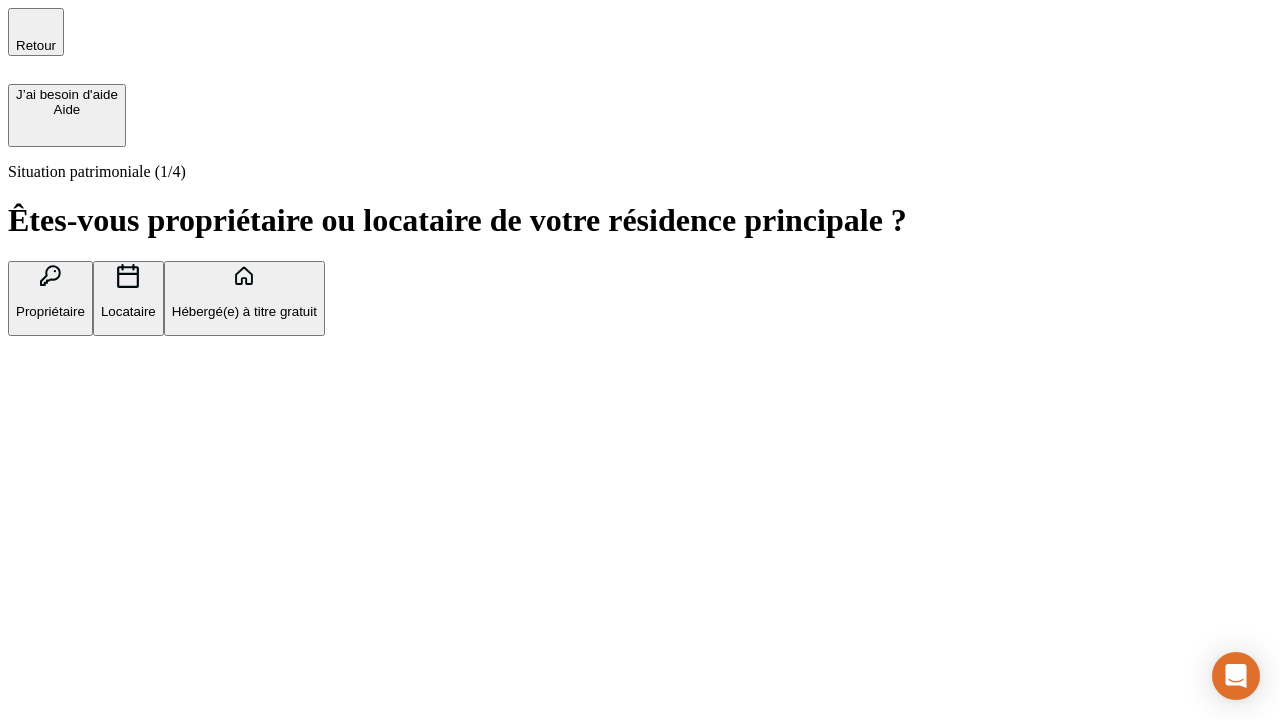 click on "Locataire" at bounding box center [128, 311] 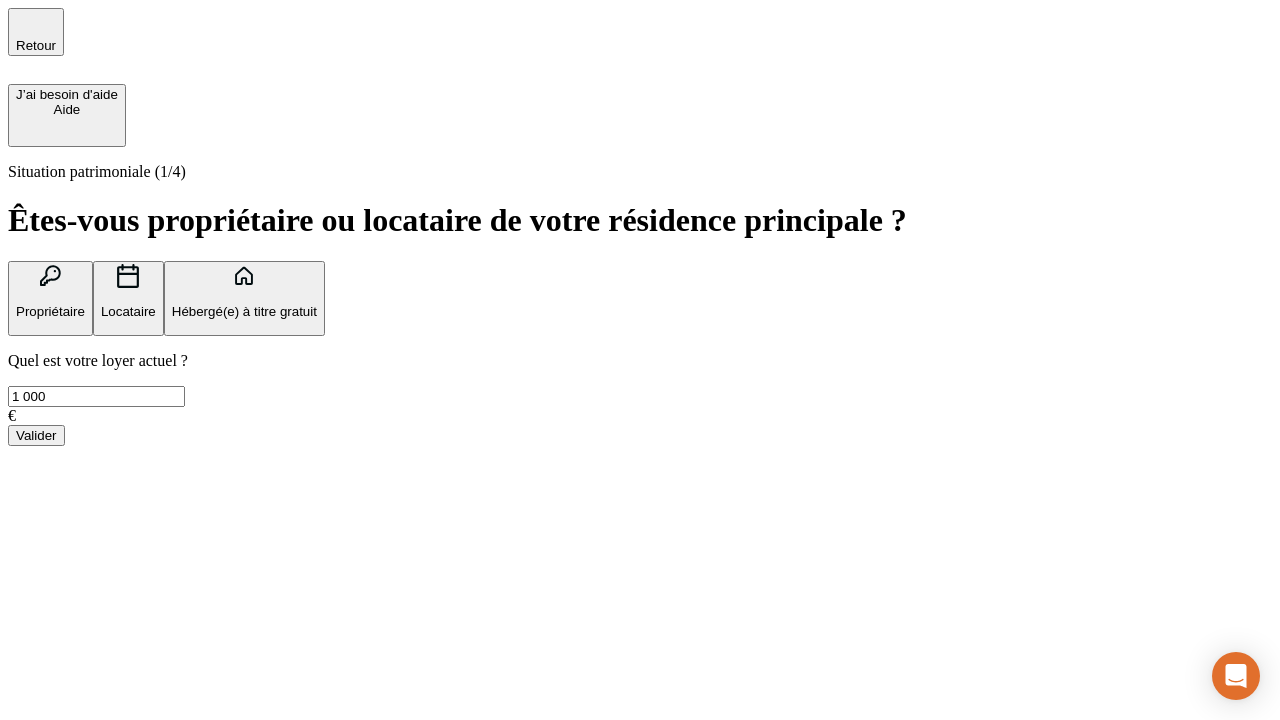 type on "1 000" 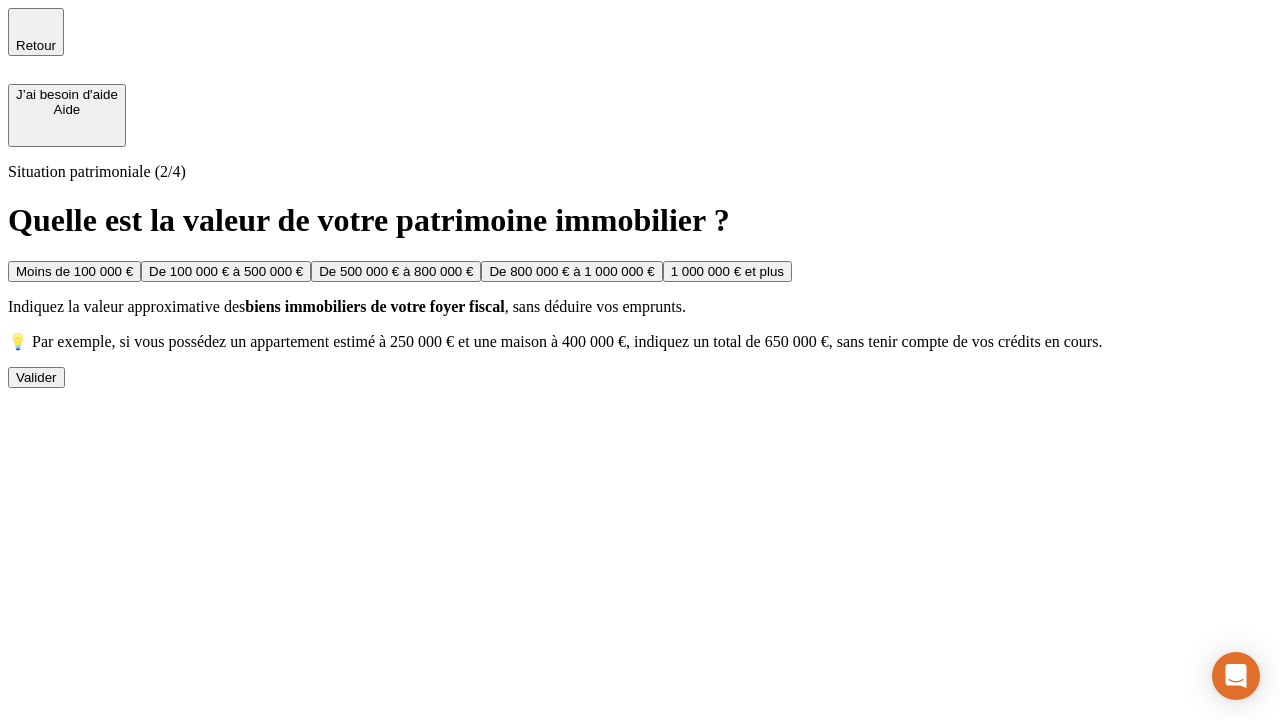 click on "De 500 000 € à 800 000 €" at bounding box center [396, 271] 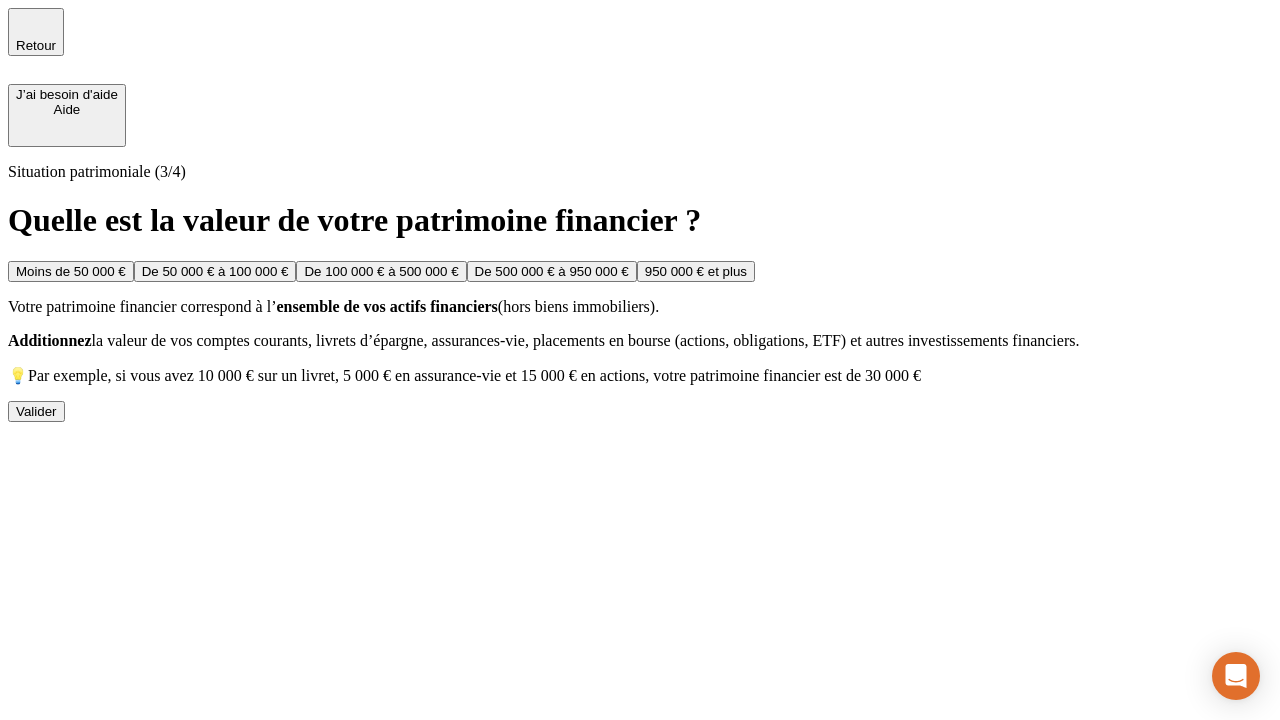 click on "Moins de 50 000 €" at bounding box center [71, 271] 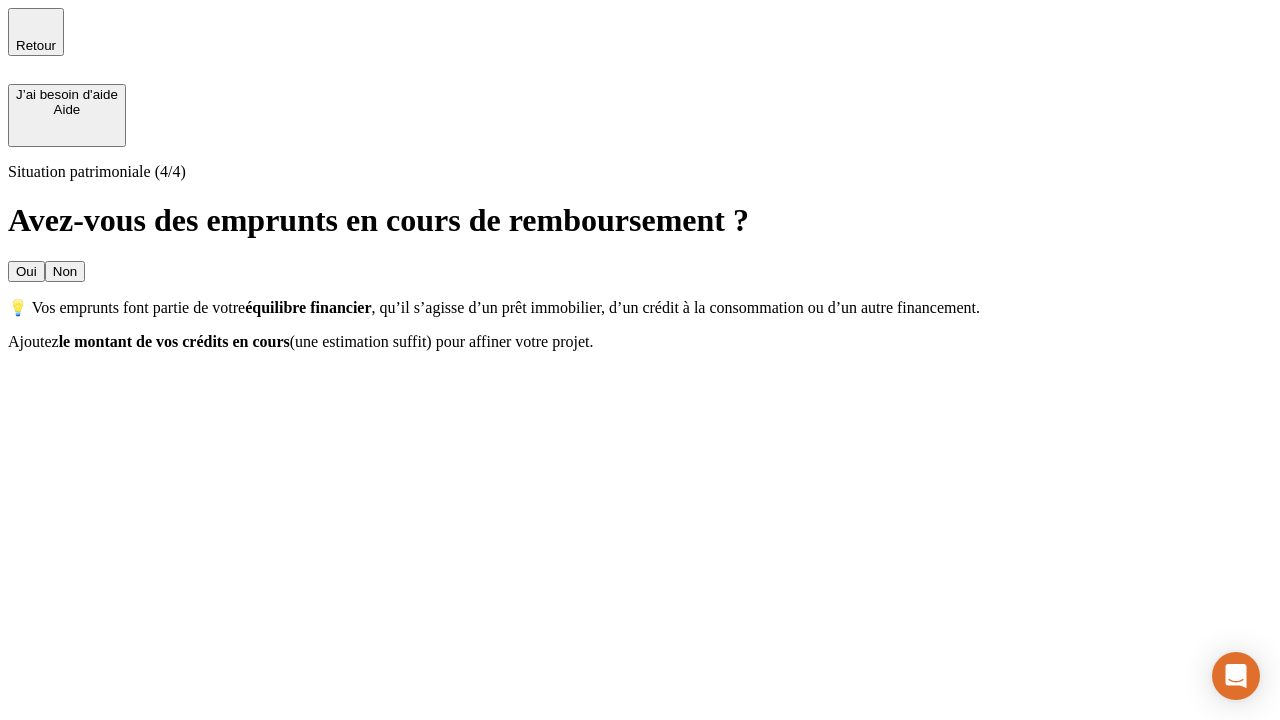 click on "Oui" at bounding box center (26, 271) 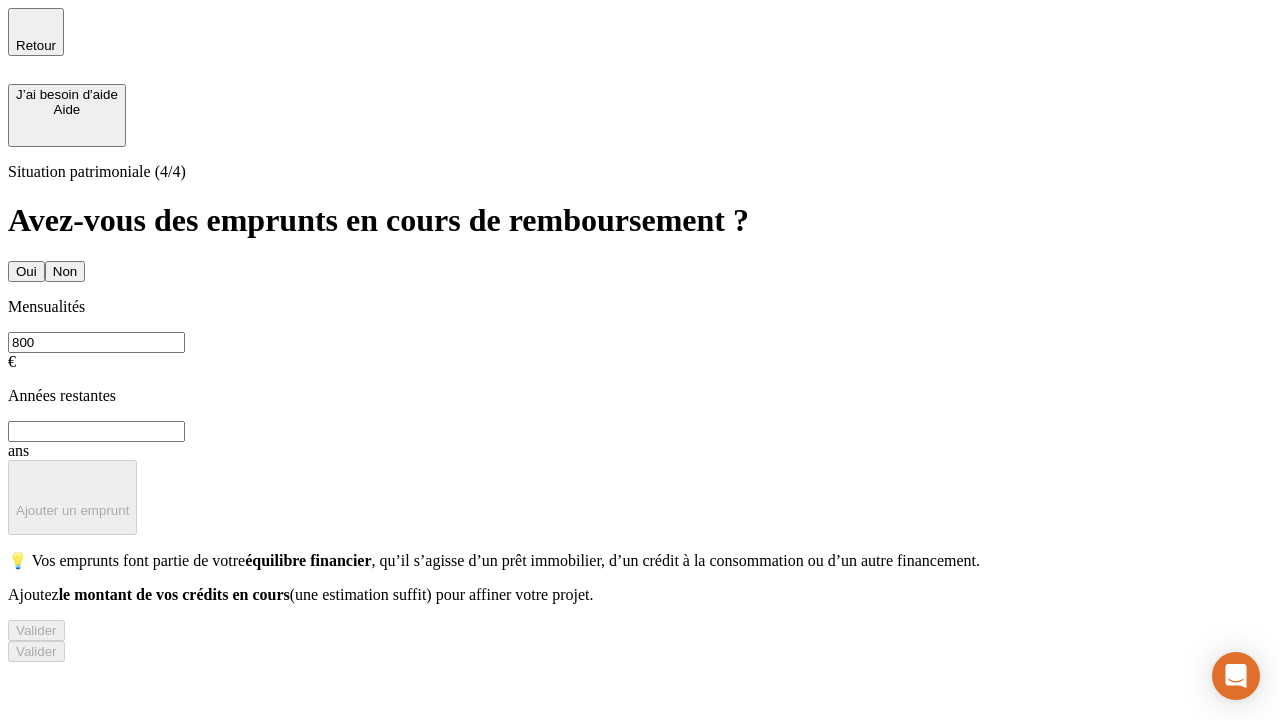 type on "800" 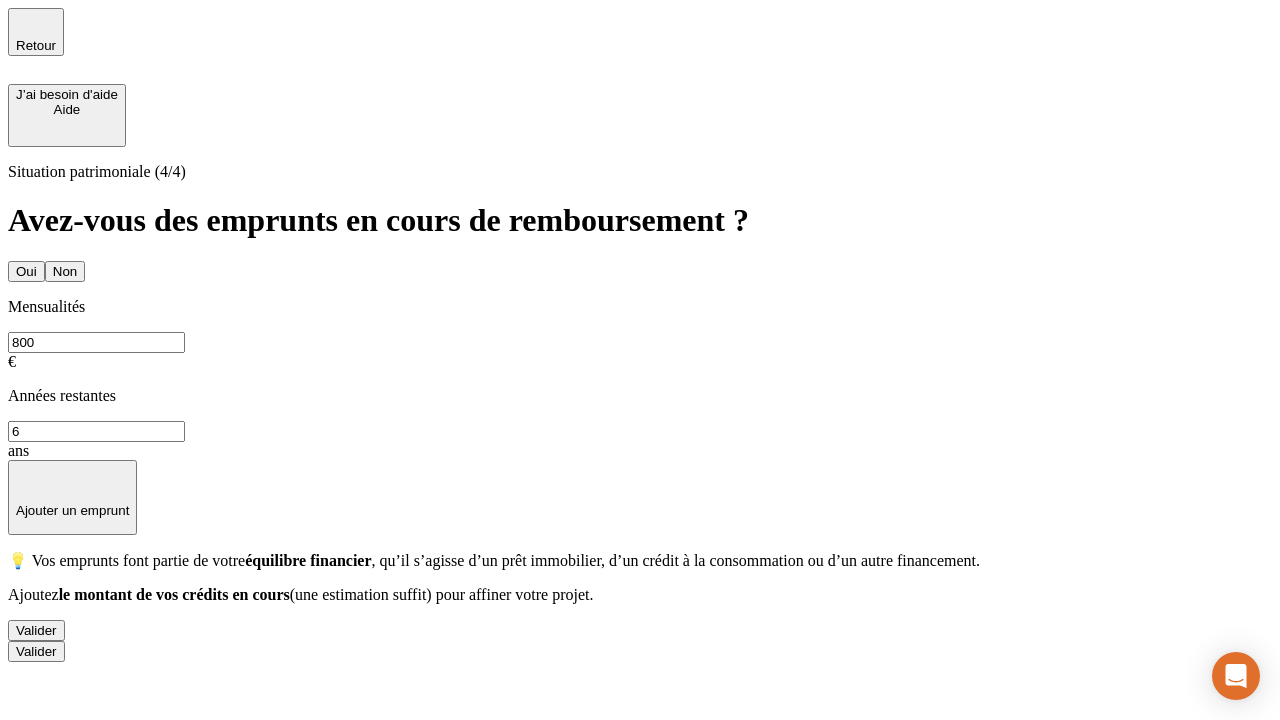 type on "6" 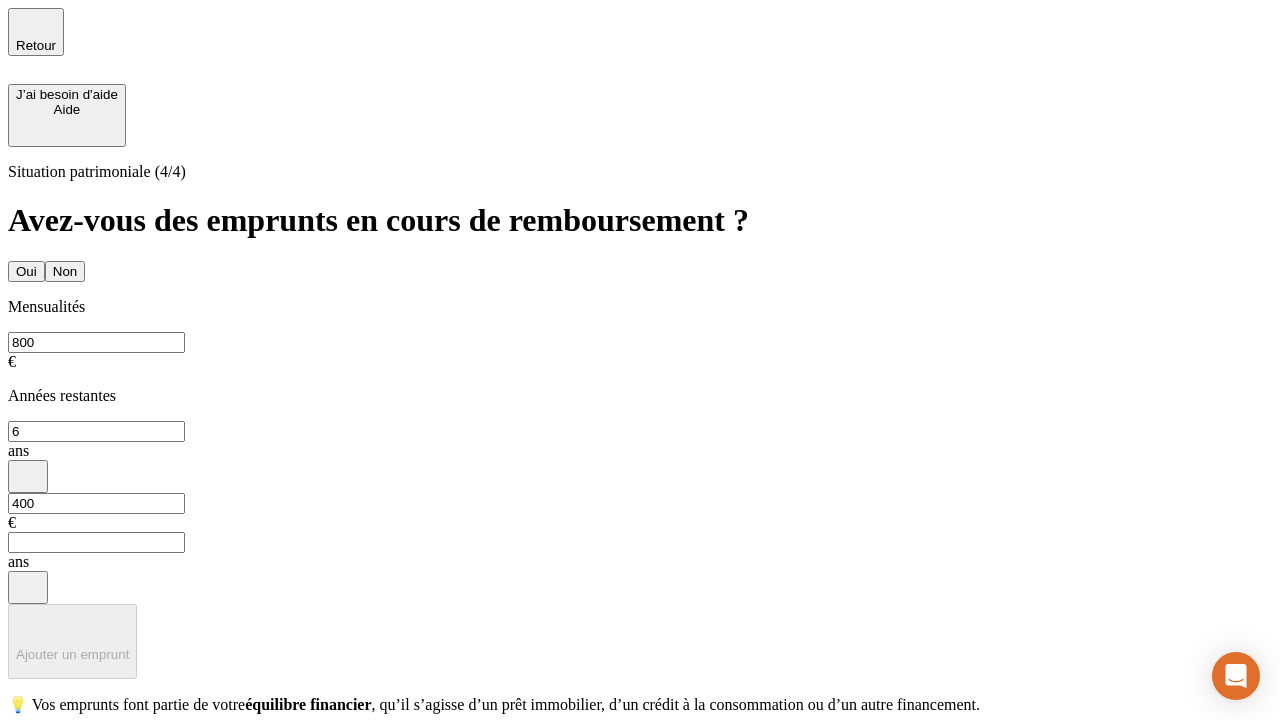 type on "400" 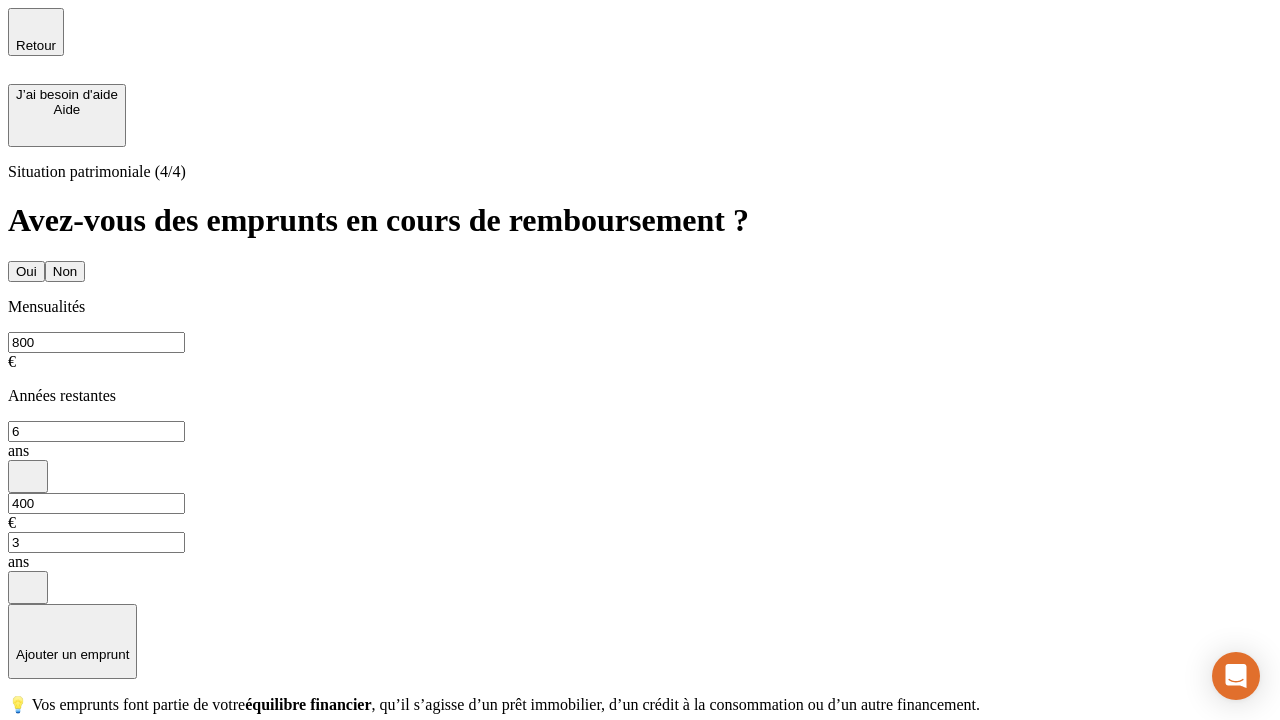 click on "Valider" at bounding box center [36, 774] 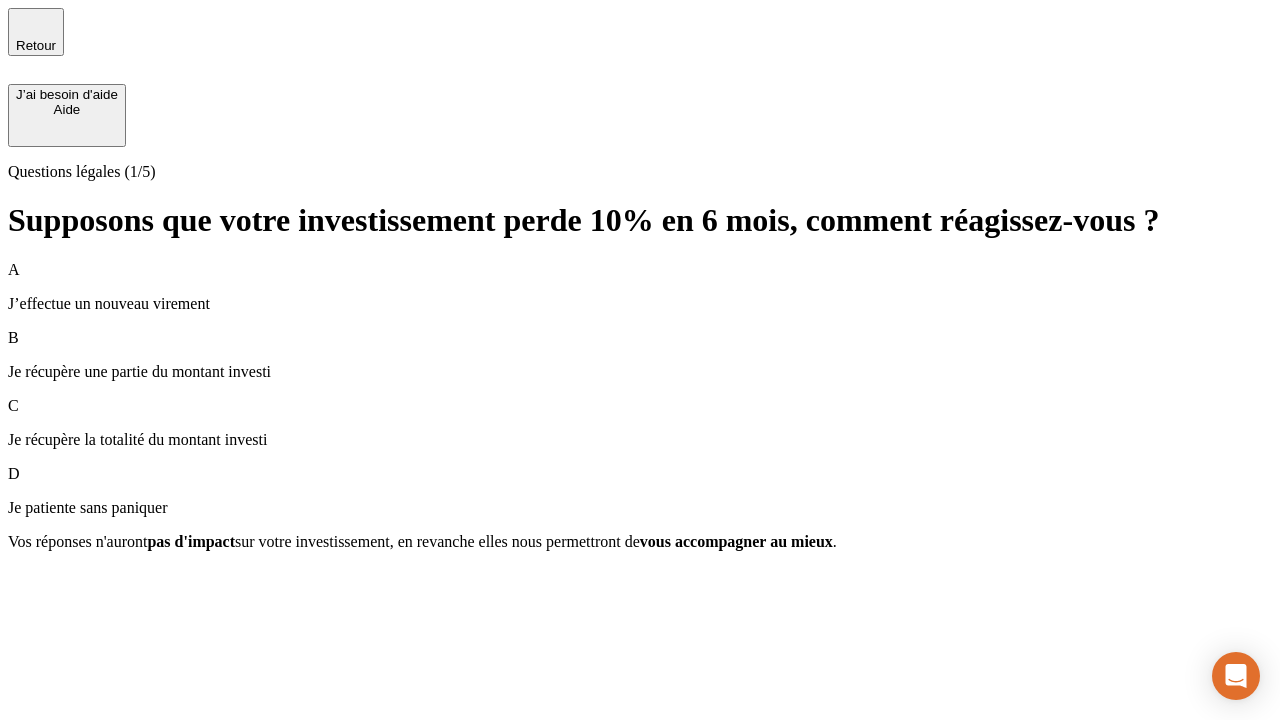 click on "Je récupère une partie du montant investi" at bounding box center (640, 372) 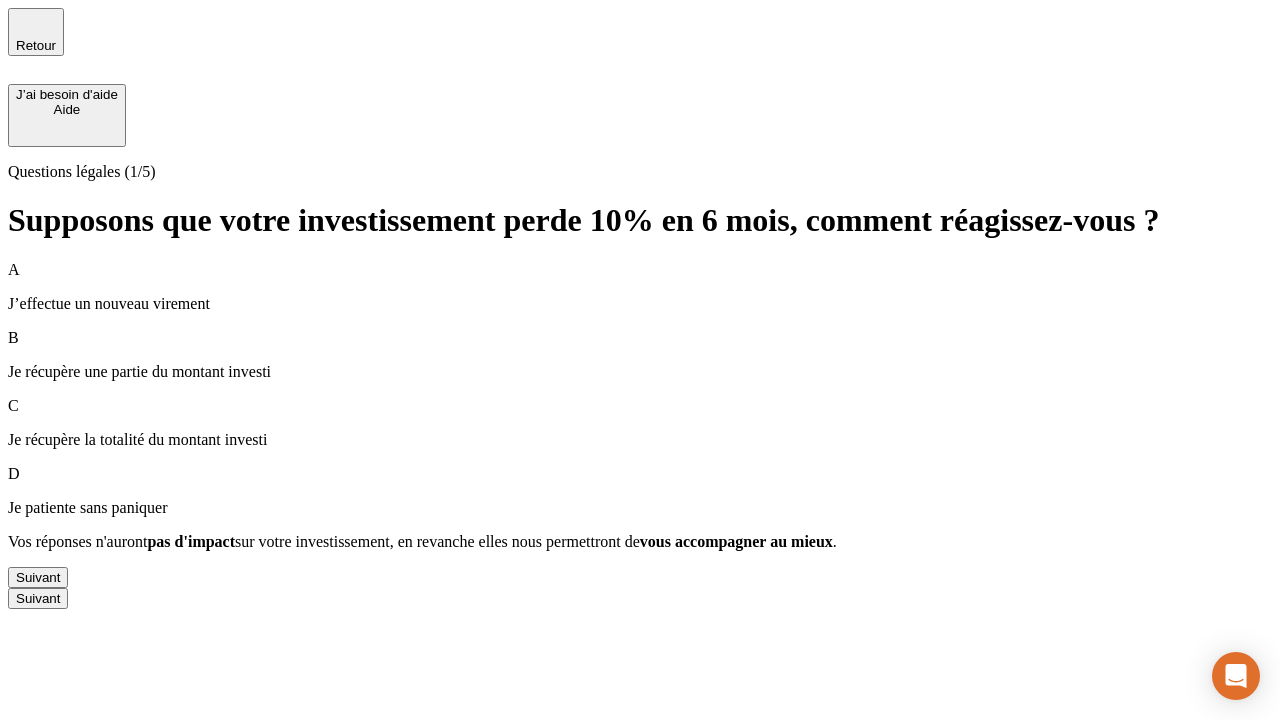 click on "Suivant" at bounding box center (38, 577) 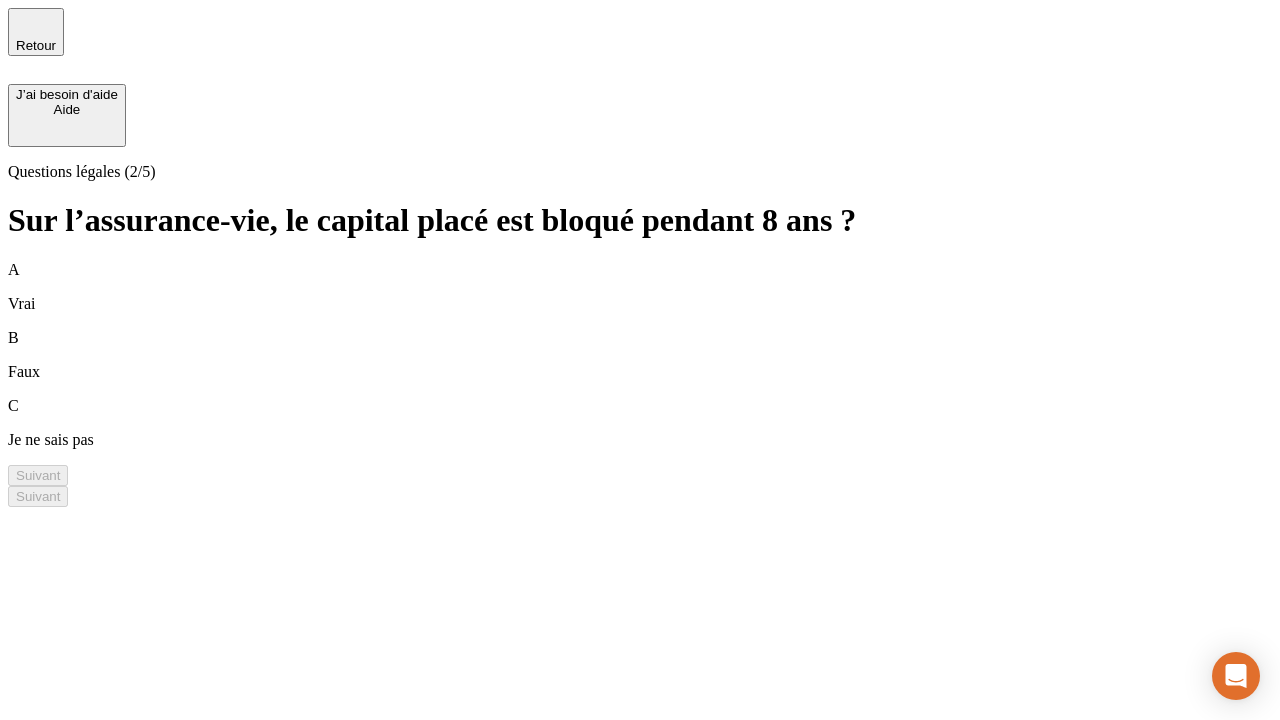 click on "B Faux" at bounding box center (640, 355) 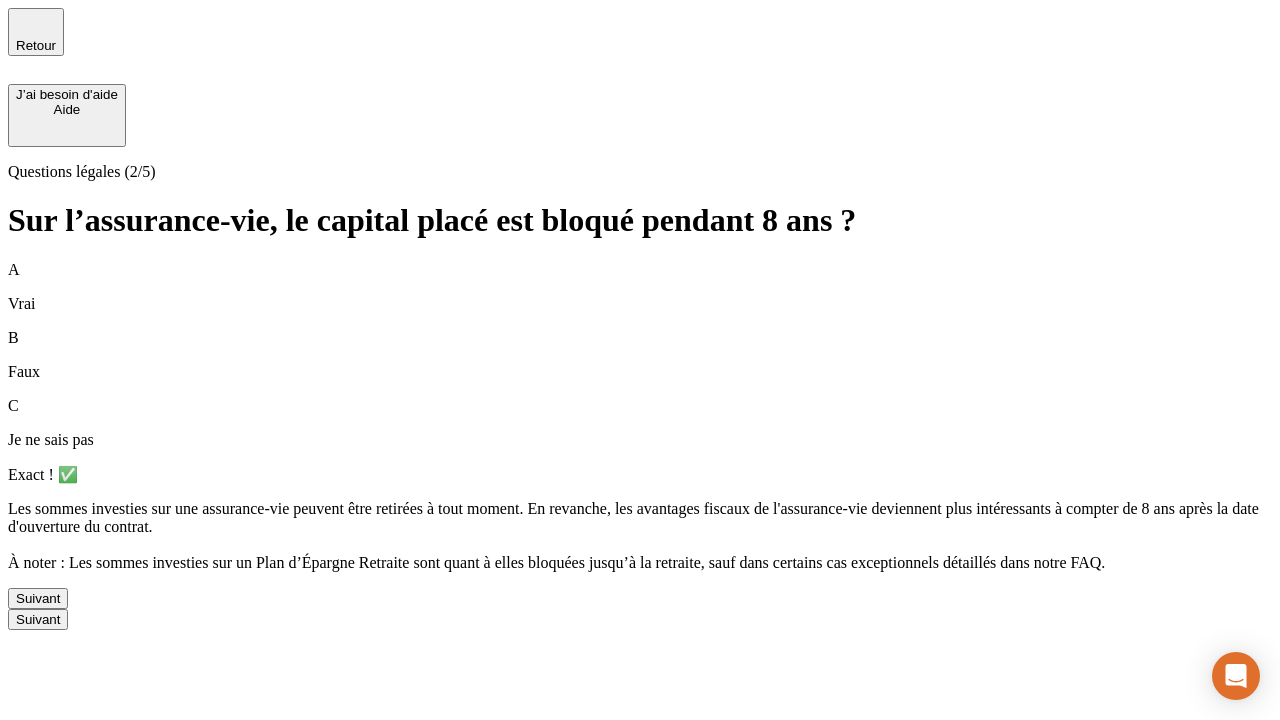 click on "Suivant" at bounding box center (38, 598) 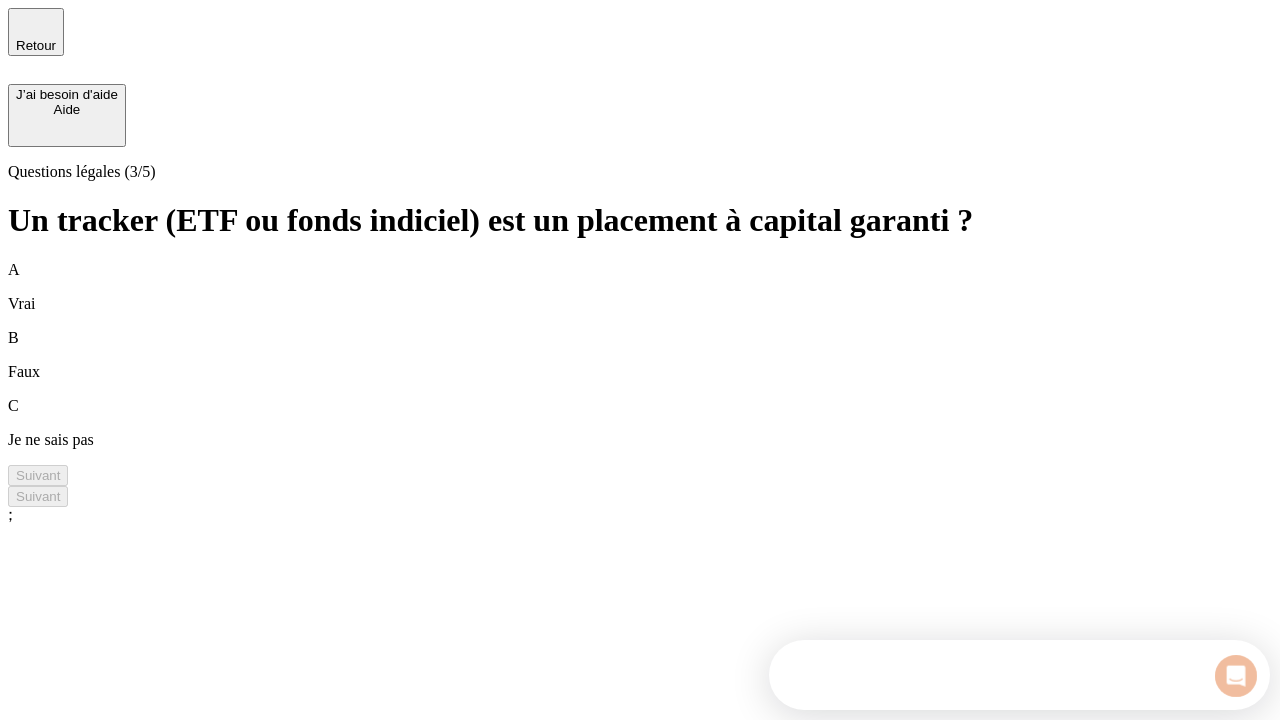 scroll, scrollTop: 0, scrollLeft: 0, axis: both 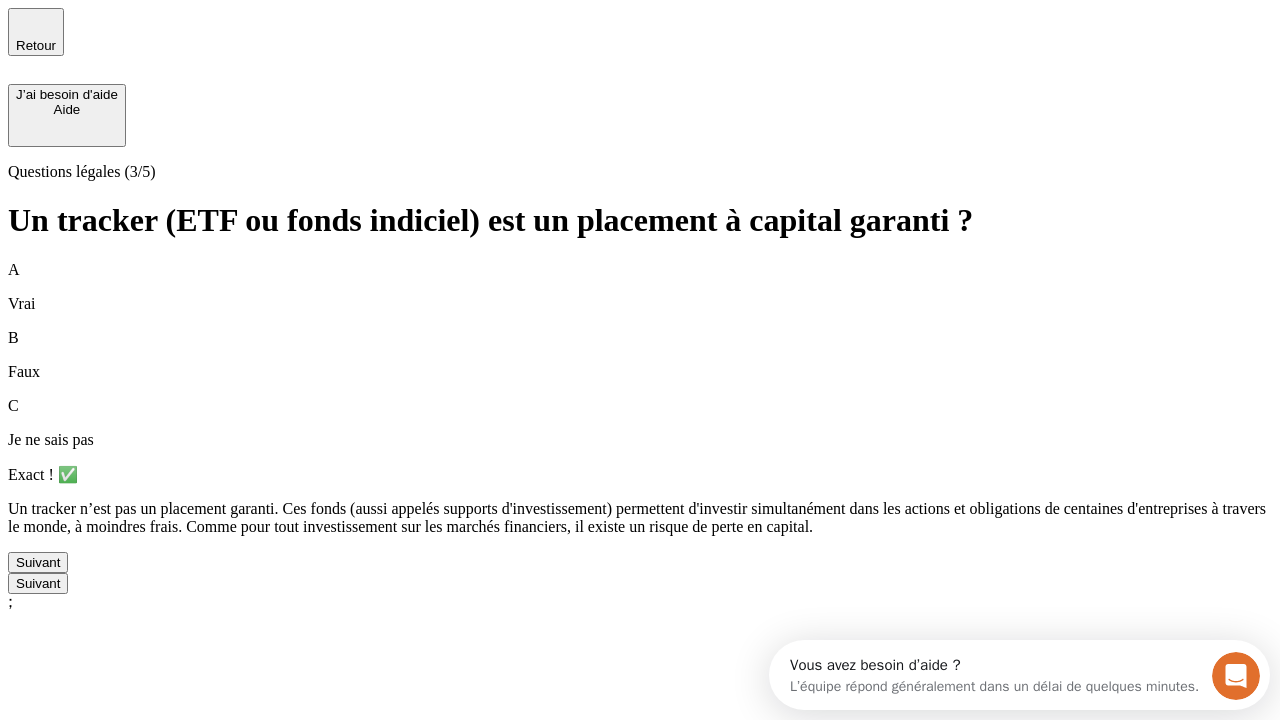 click on "Suivant" at bounding box center [38, 562] 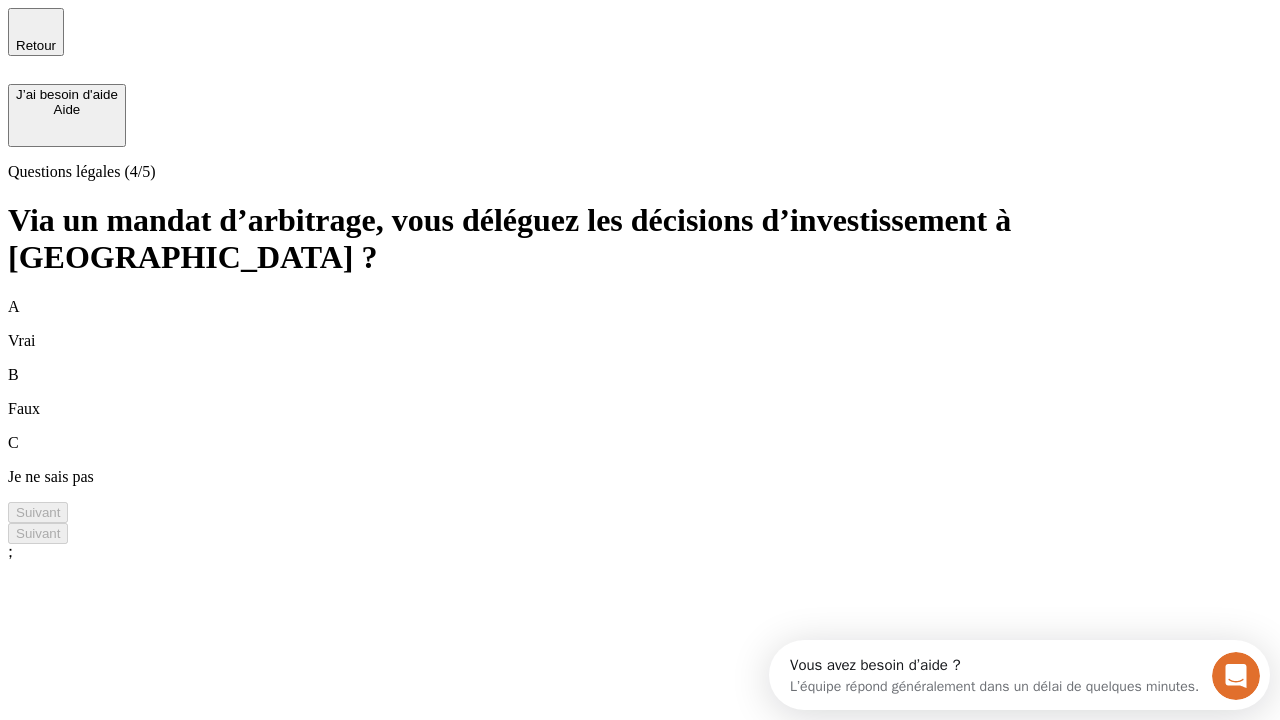 click on "A Vrai" at bounding box center (640, 324) 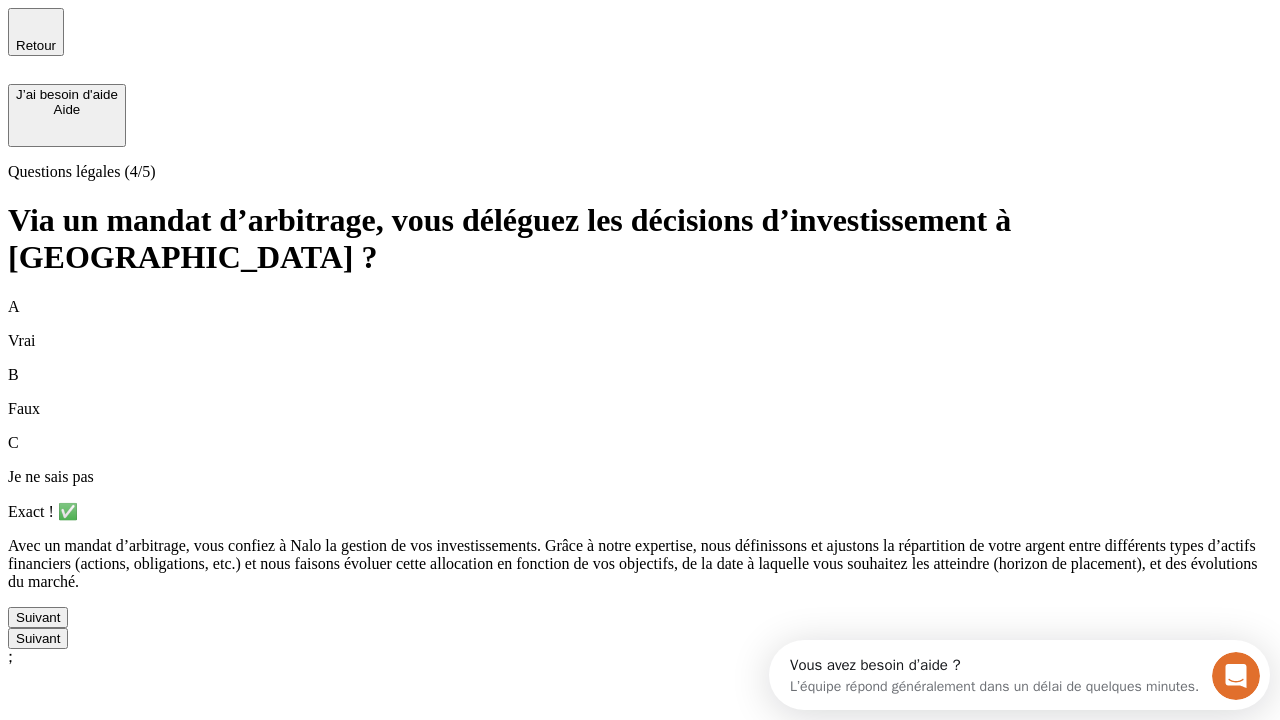 click on "Suivant" at bounding box center (38, 617) 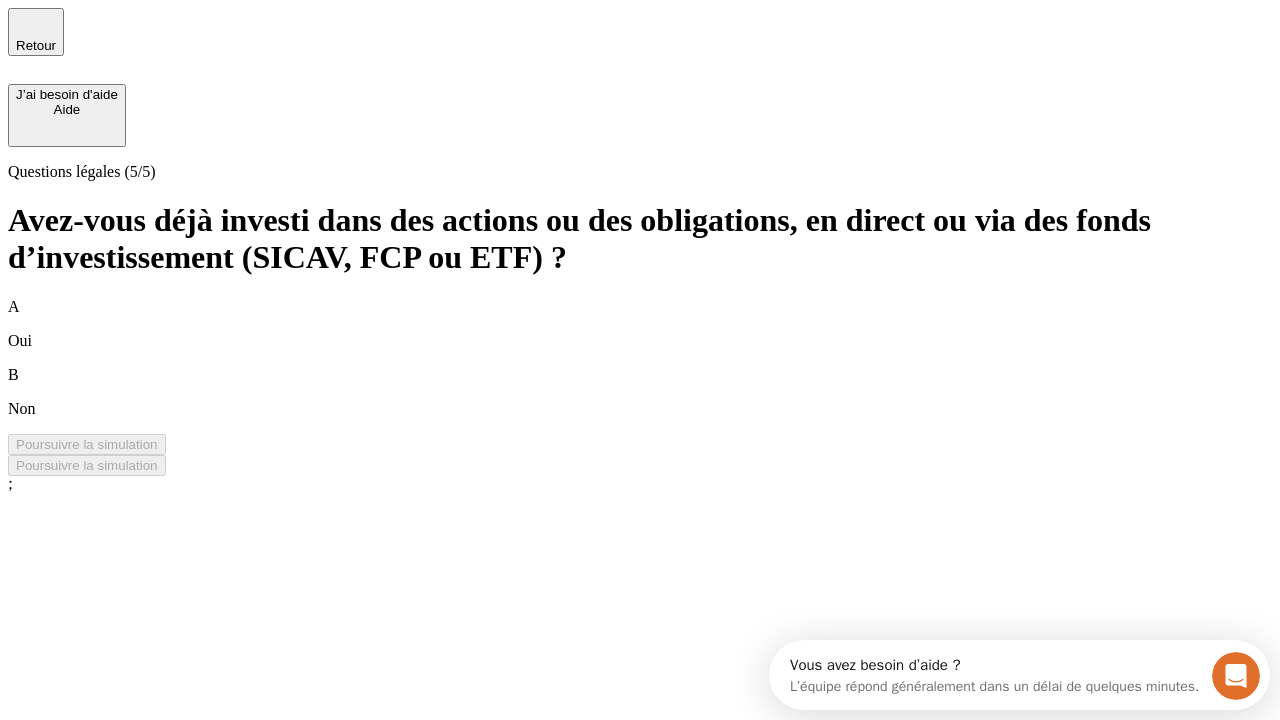 click on "B Non" at bounding box center [640, 392] 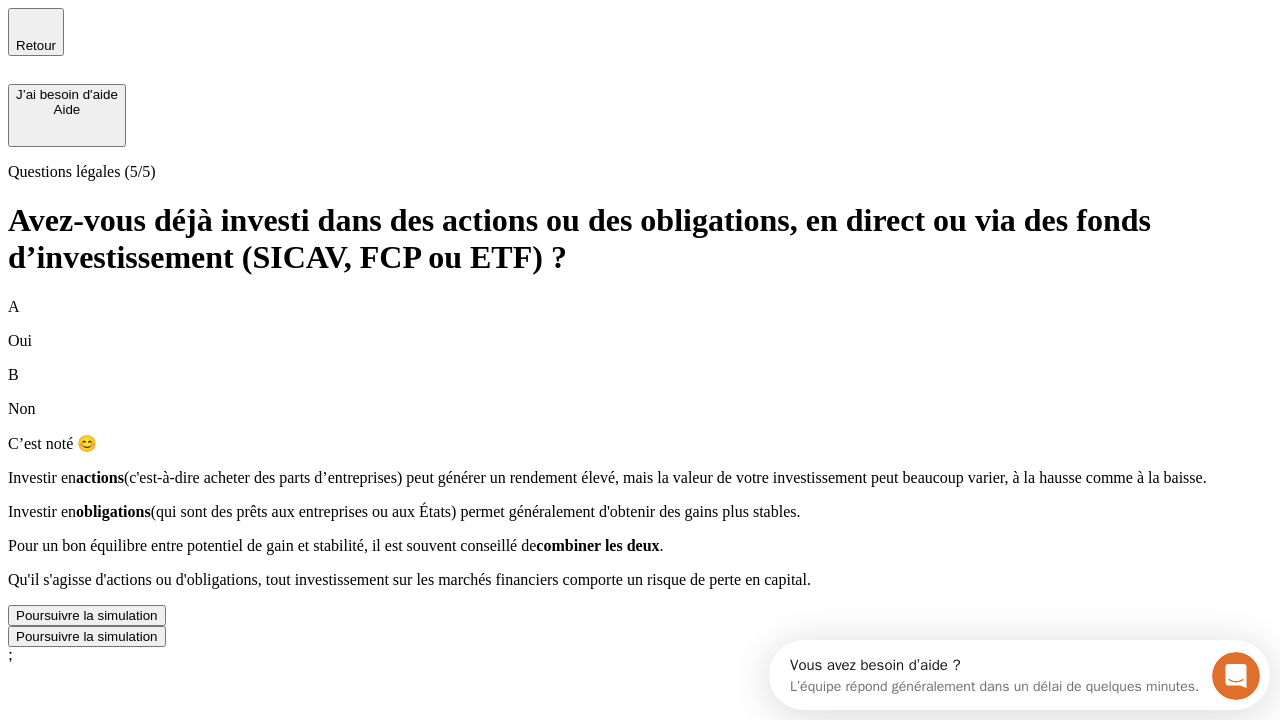 click on "Poursuivre la simulation" at bounding box center (87, 615) 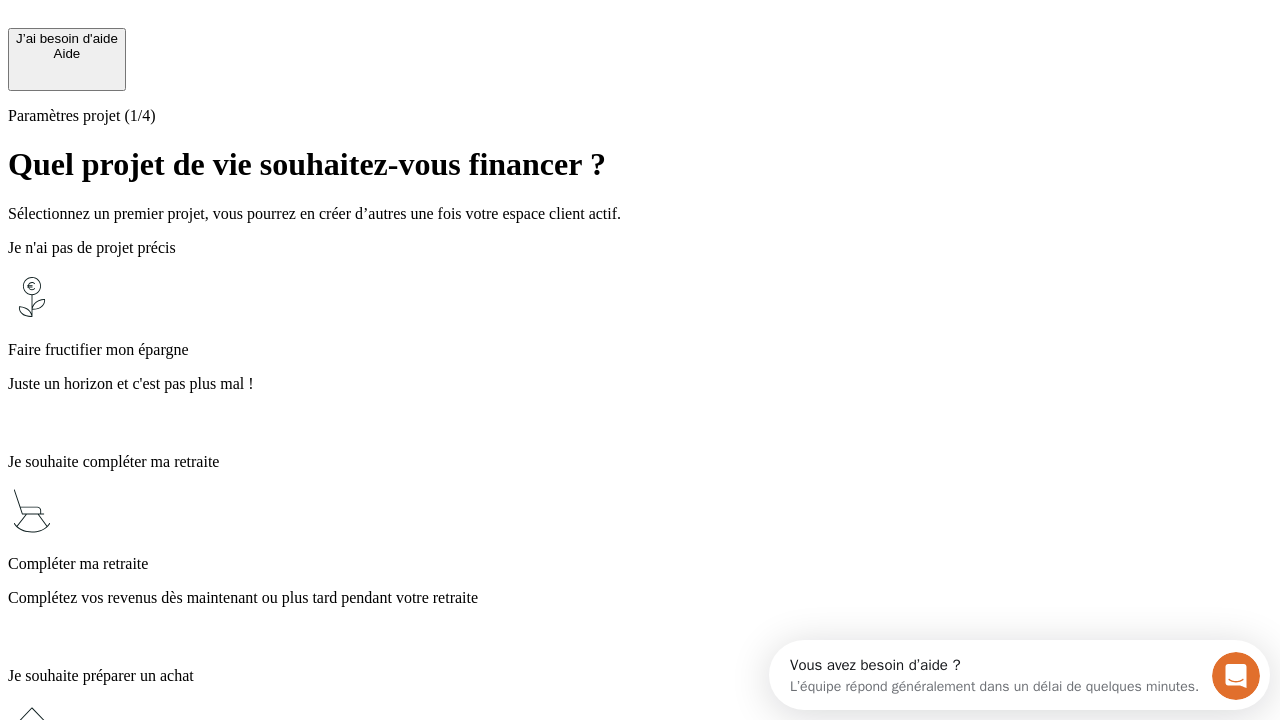 click on "Juste un horizon et c'est pas plus mal !" at bounding box center (640, 384) 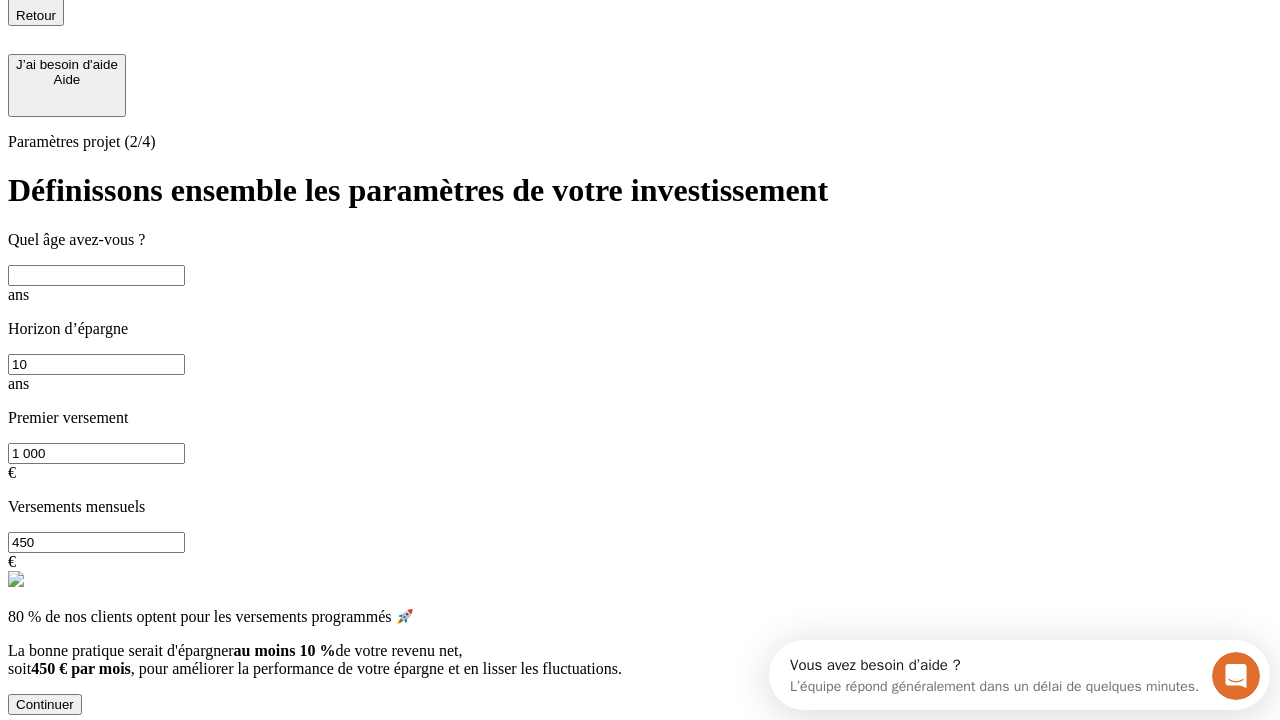 click at bounding box center [96, 275] 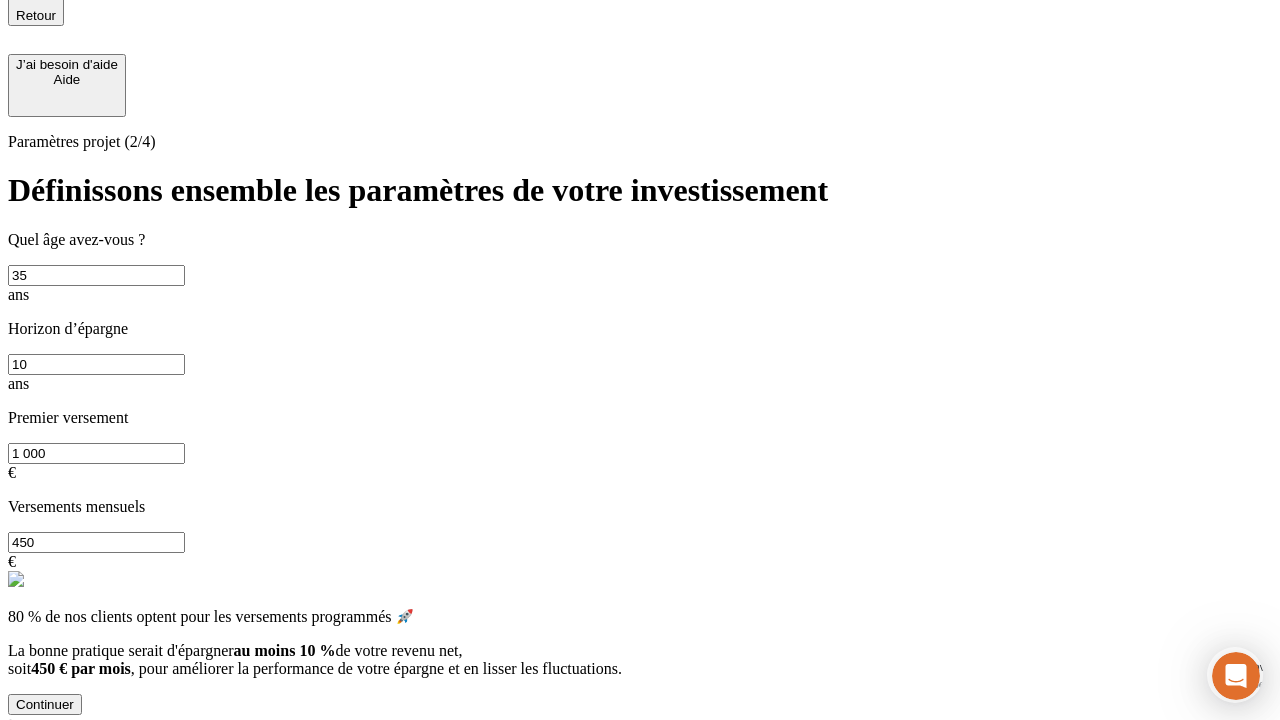 type on "35" 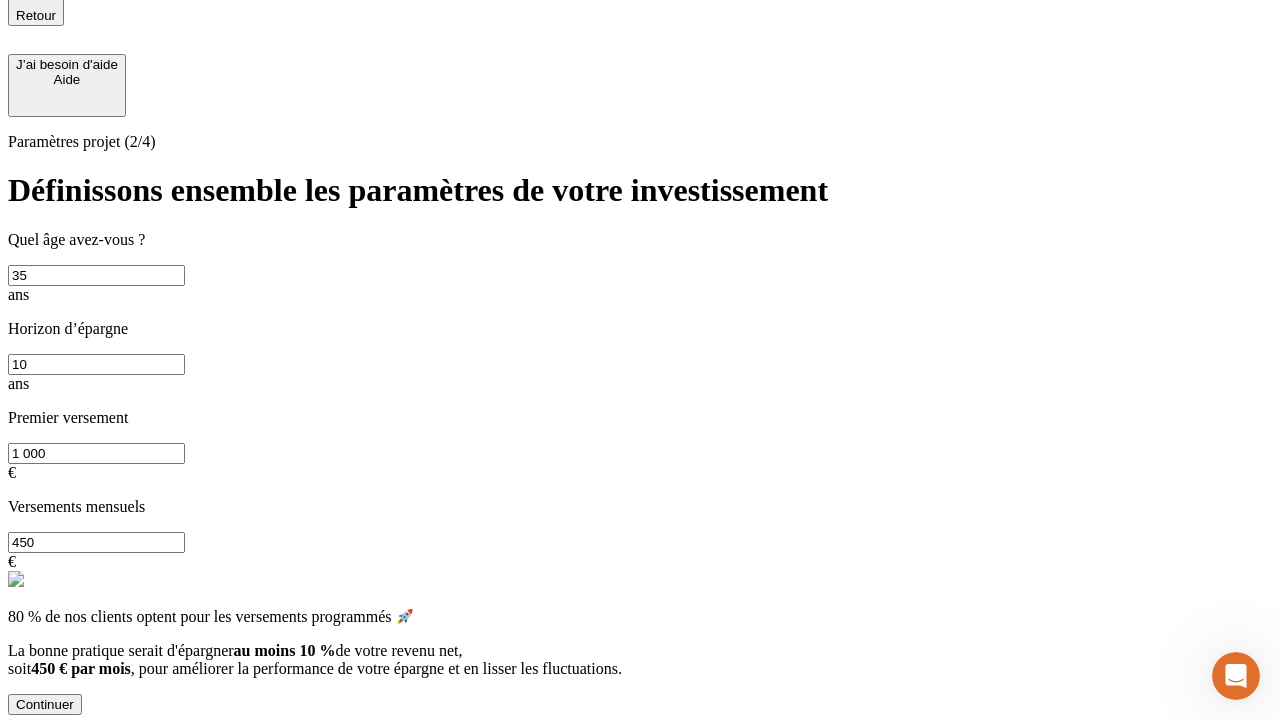 scroll, scrollTop: 12, scrollLeft: 0, axis: vertical 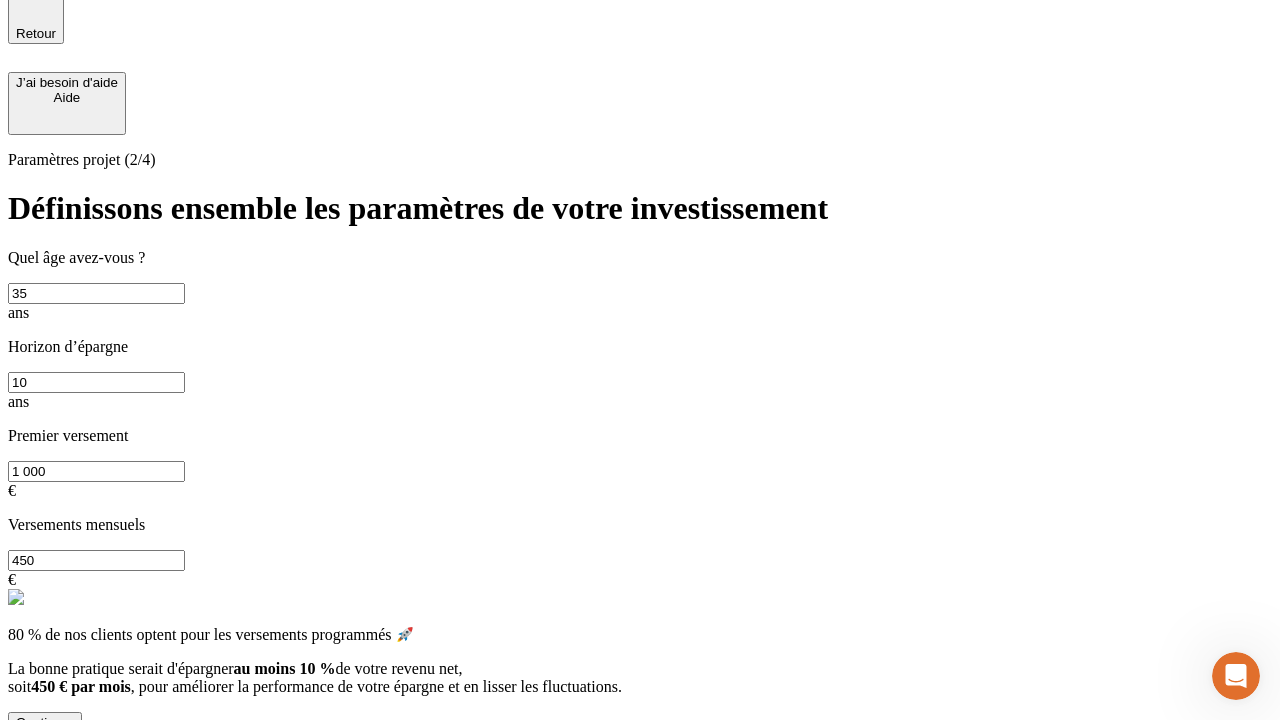 click on "1 000" at bounding box center (96, 471) 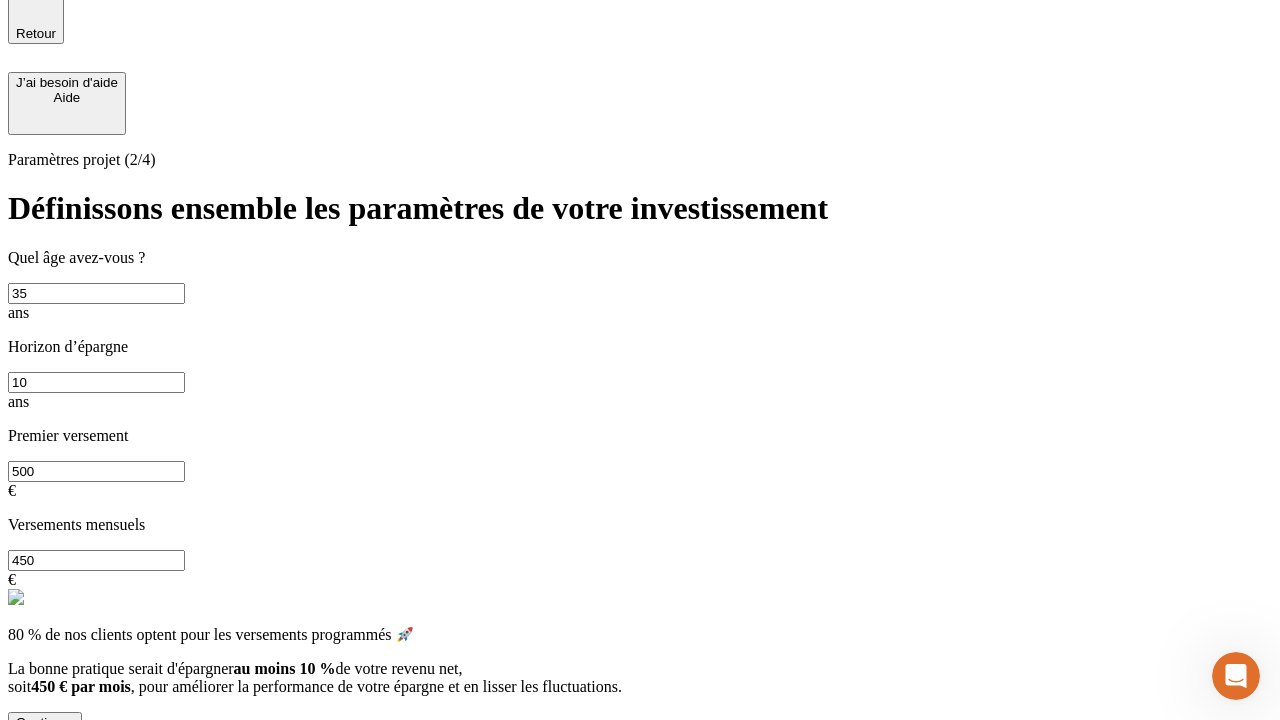 type on "500" 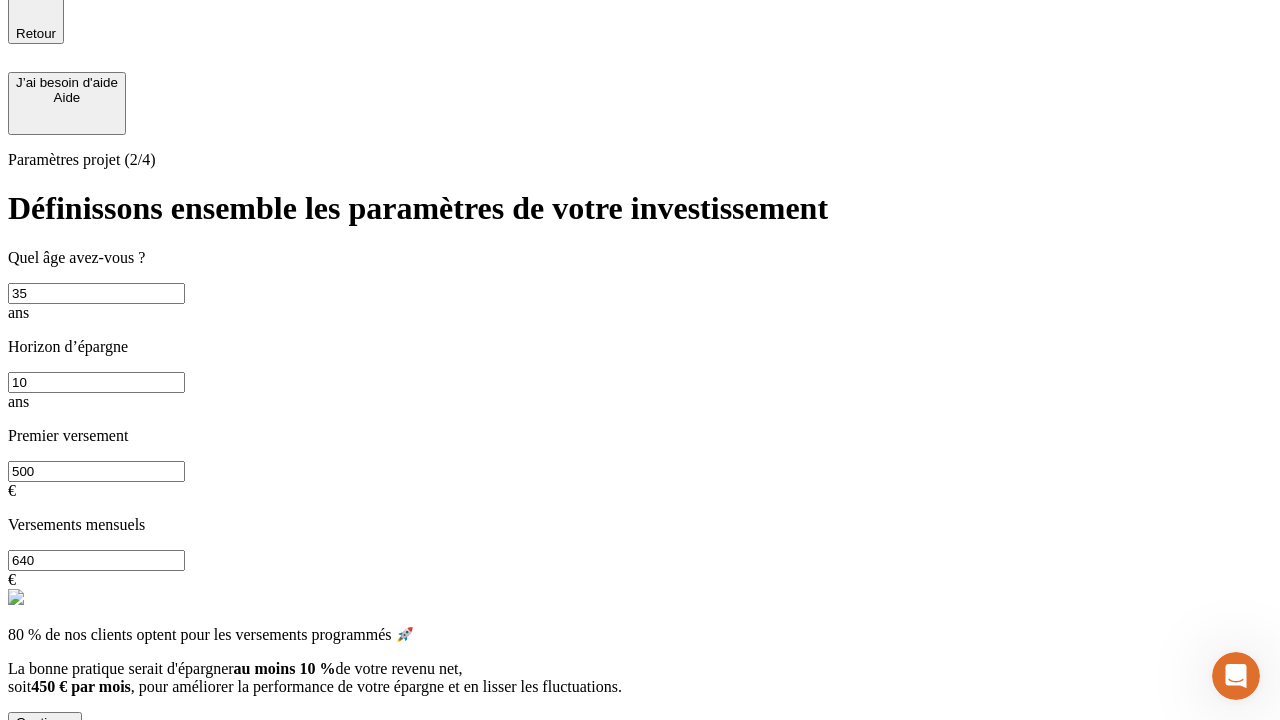 type on "640" 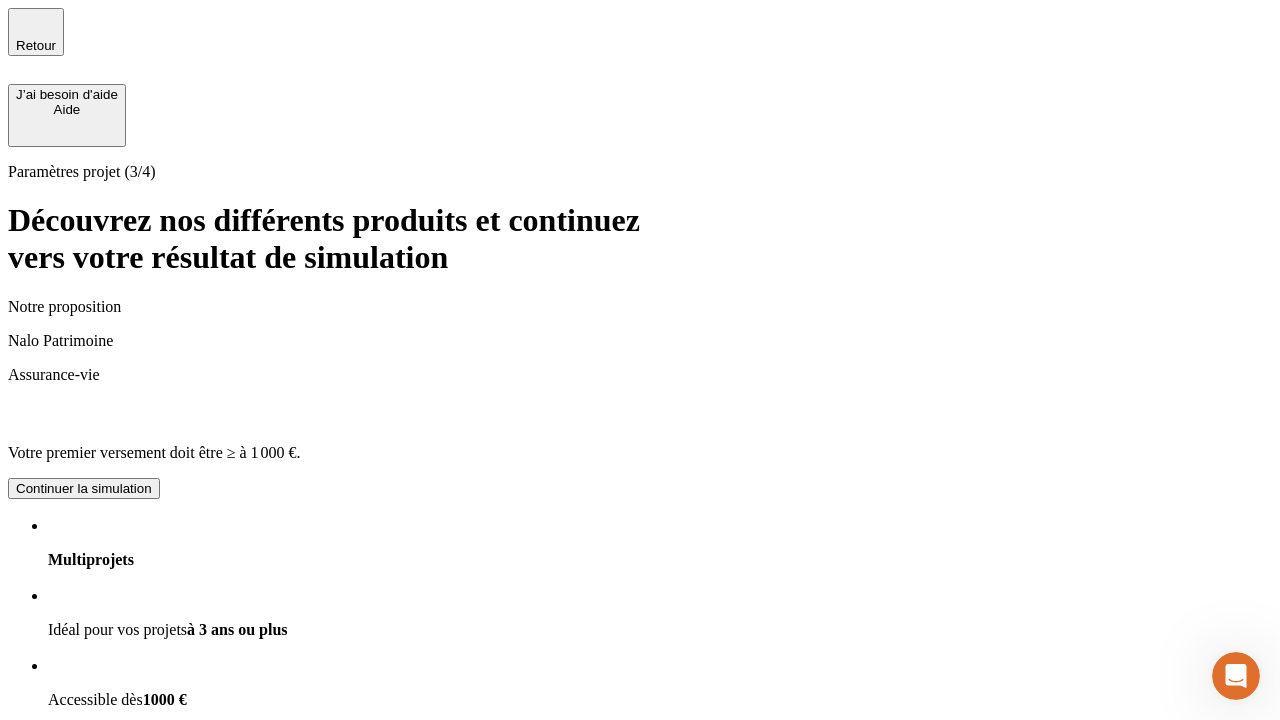 click on "Continuer la simulation" at bounding box center [84, 488] 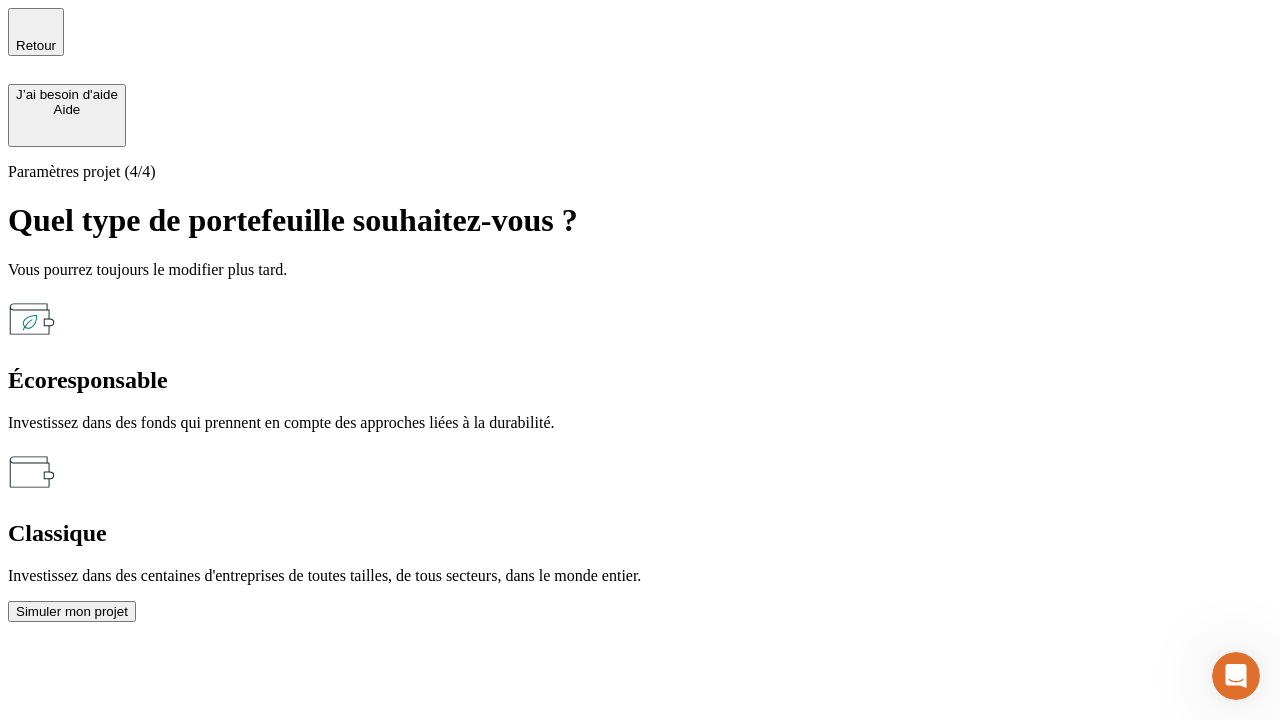 click on "Simuler mon projet" at bounding box center (72, 611) 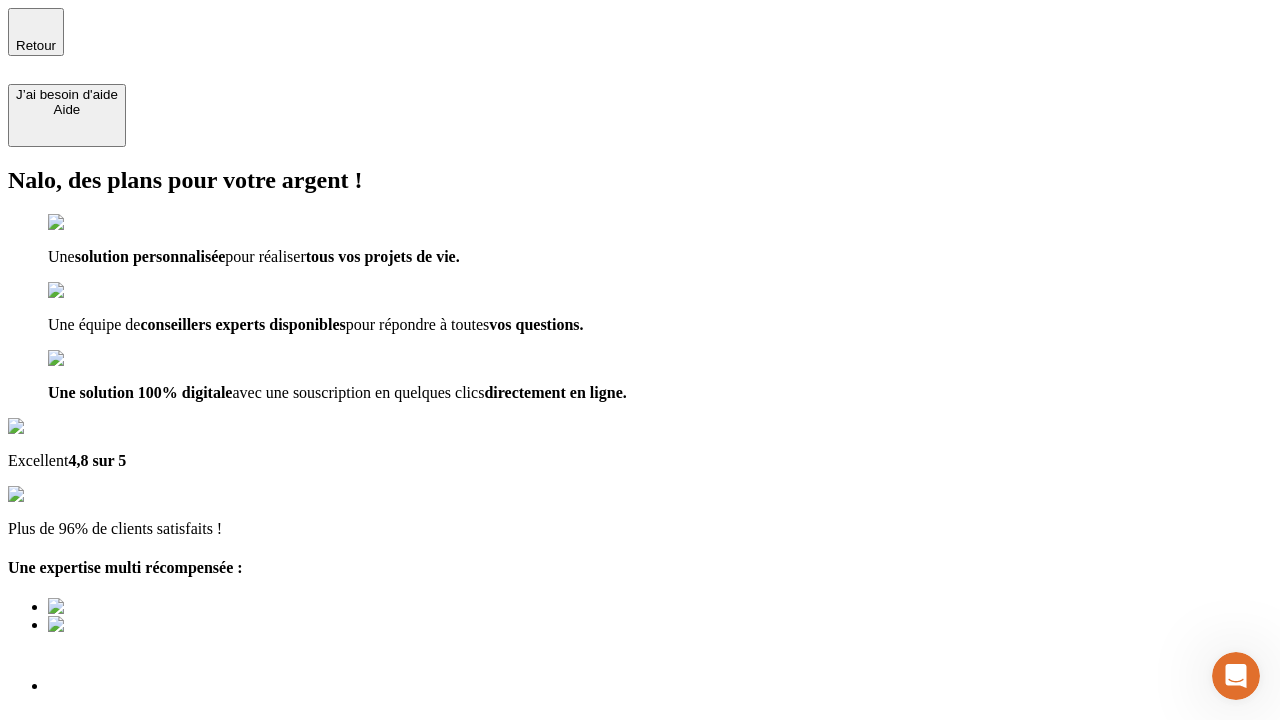 click on "Découvrir ma simulation" at bounding box center [87, 797] 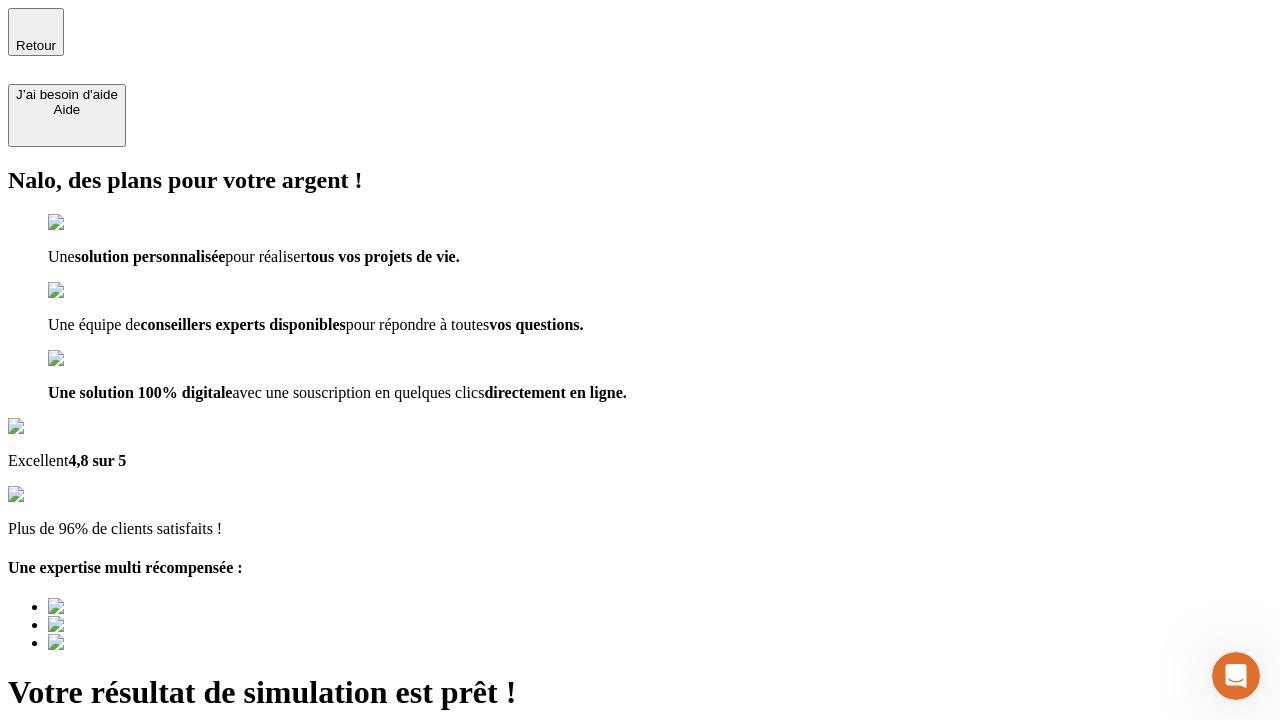 type on "[EMAIL_ADDRESS][DOMAIN_NAME]" 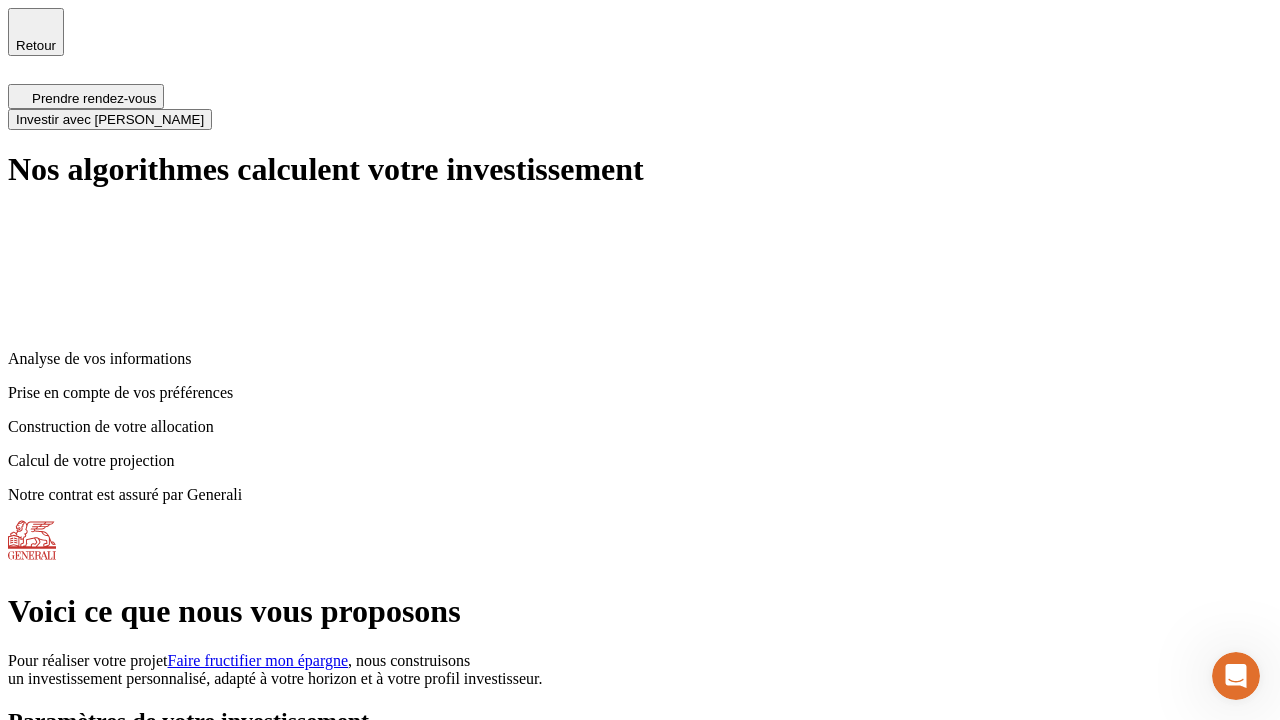 scroll, scrollTop: 8, scrollLeft: 0, axis: vertical 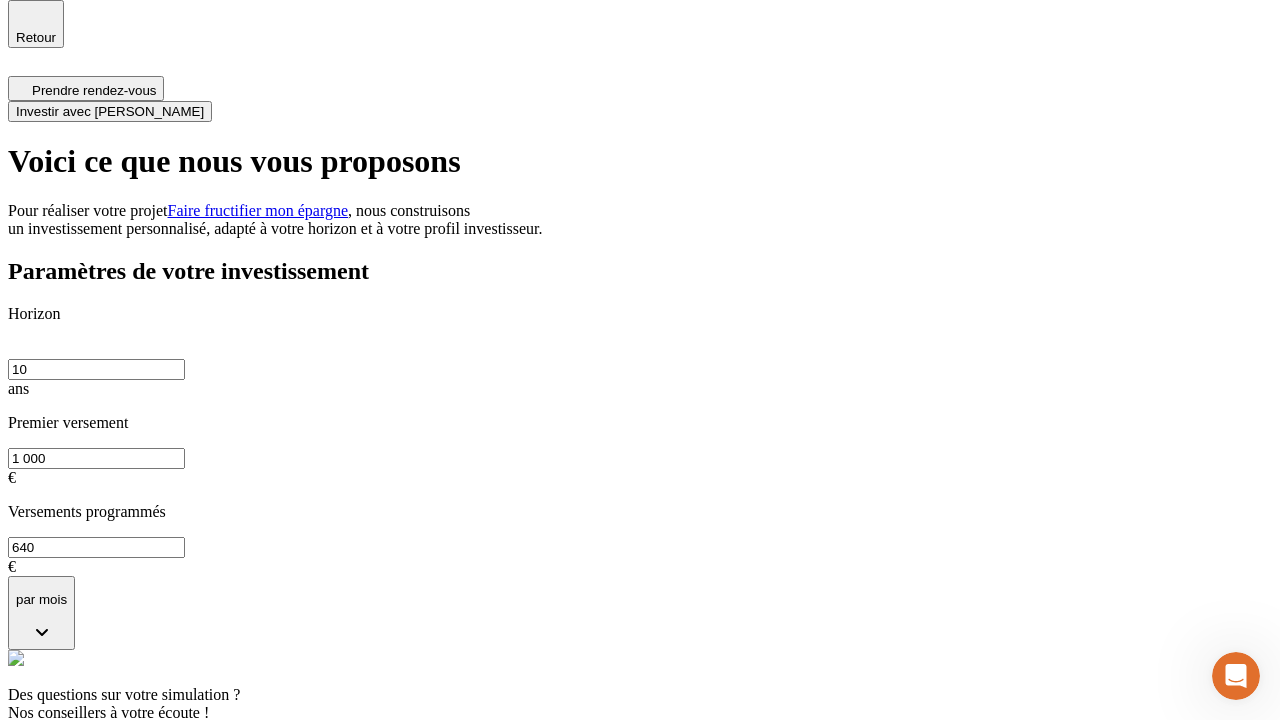 click on "Investir avec [PERSON_NAME]" at bounding box center (110, 111) 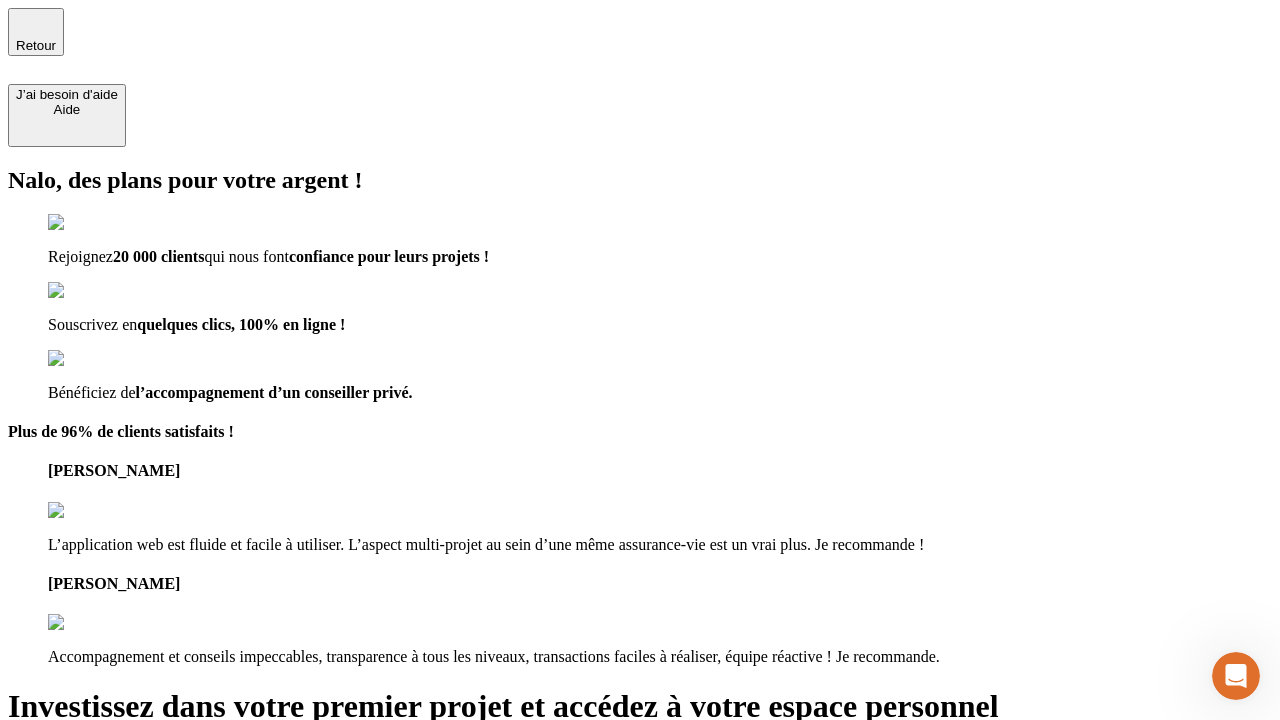 type on "[EMAIL_ADDRESS][DOMAIN_NAME]" 